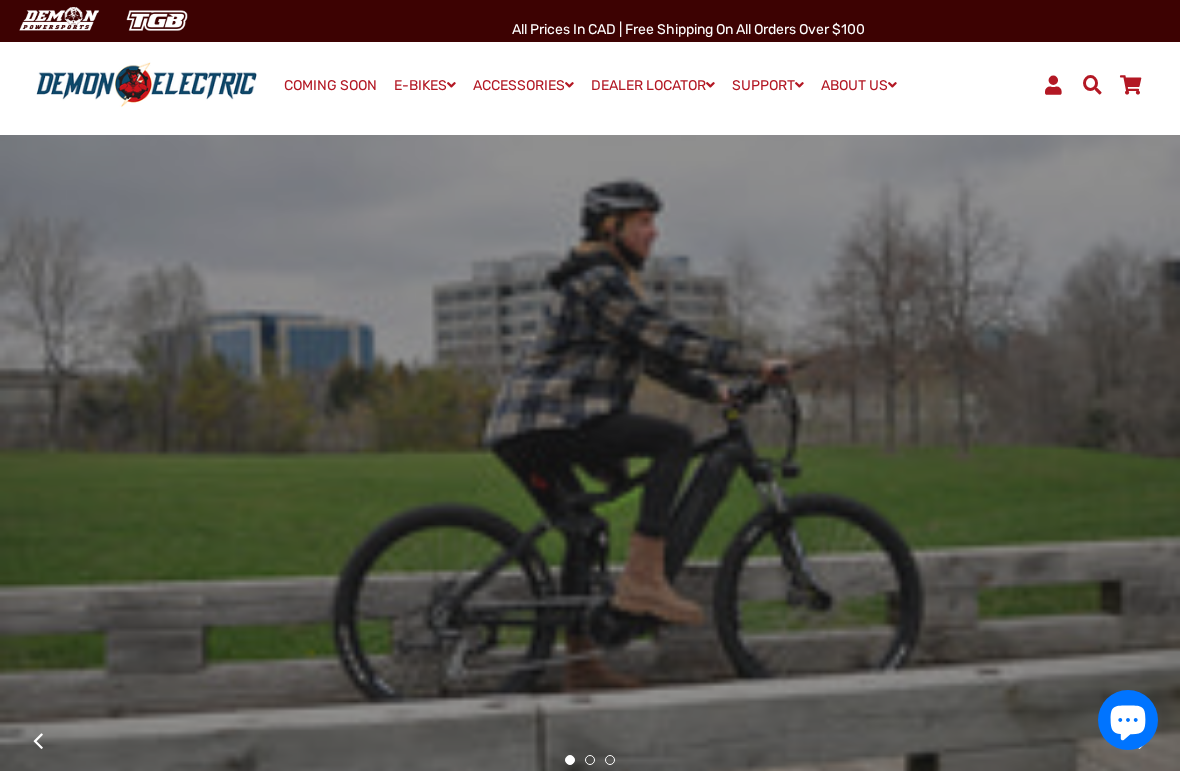 scroll, scrollTop: 0, scrollLeft: 0, axis: both 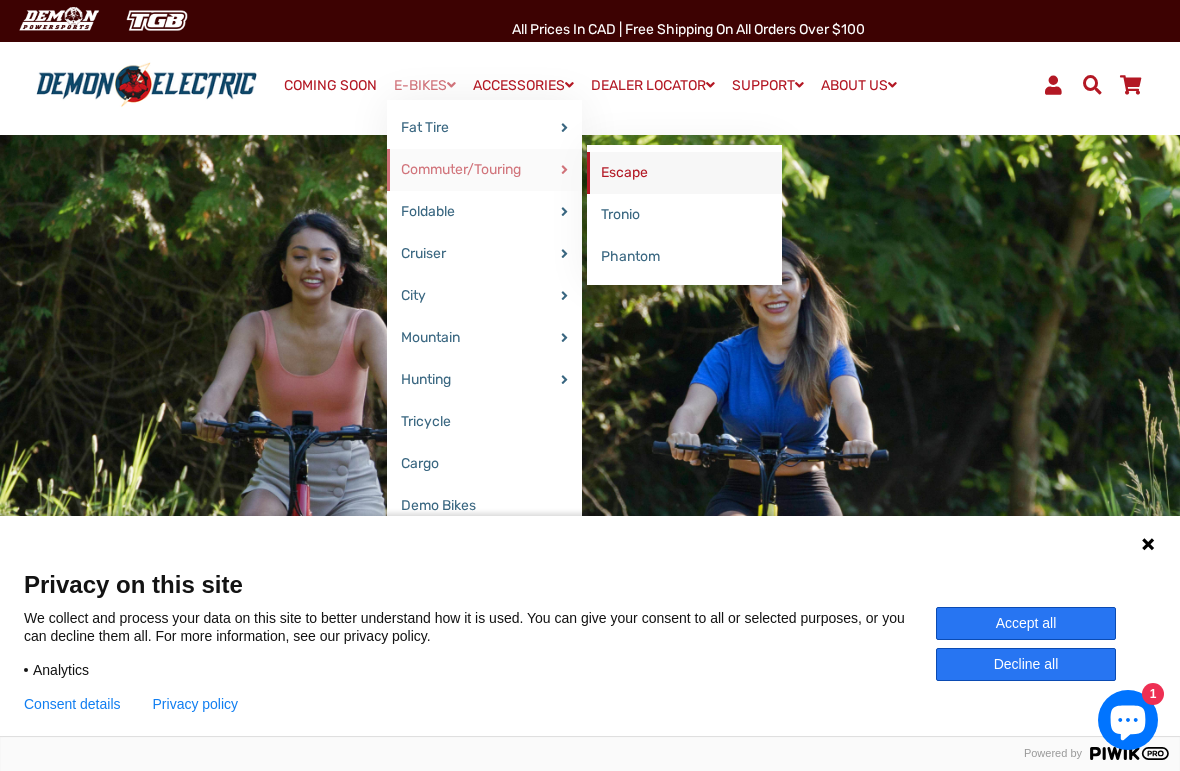 click on "Escape" at bounding box center (684, 173) 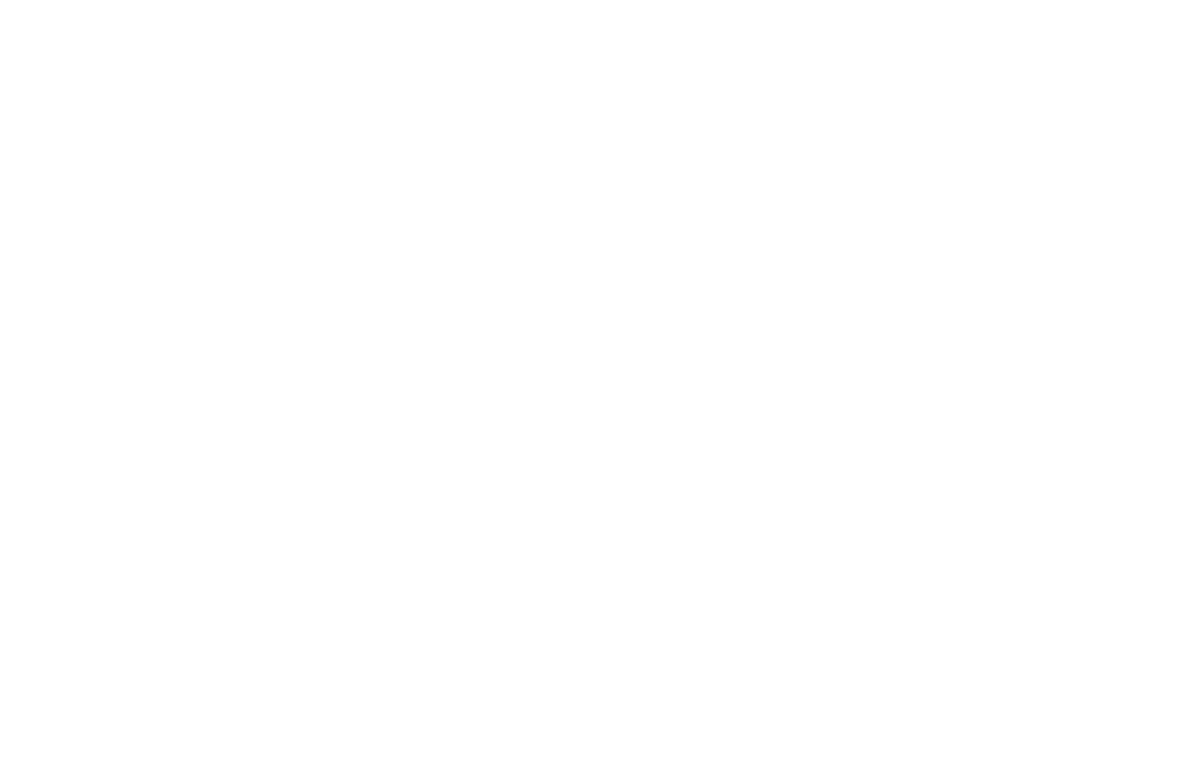 select on "******" 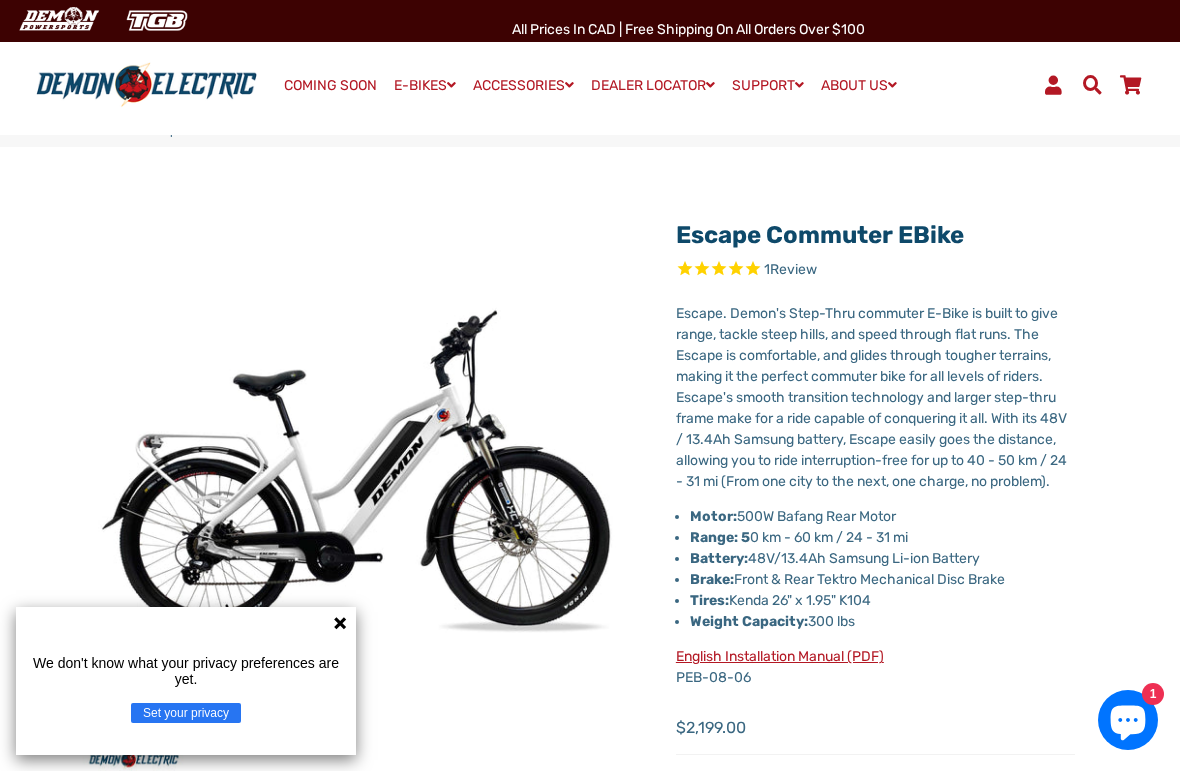 scroll, scrollTop: 0, scrollLeft: 0, axis: both 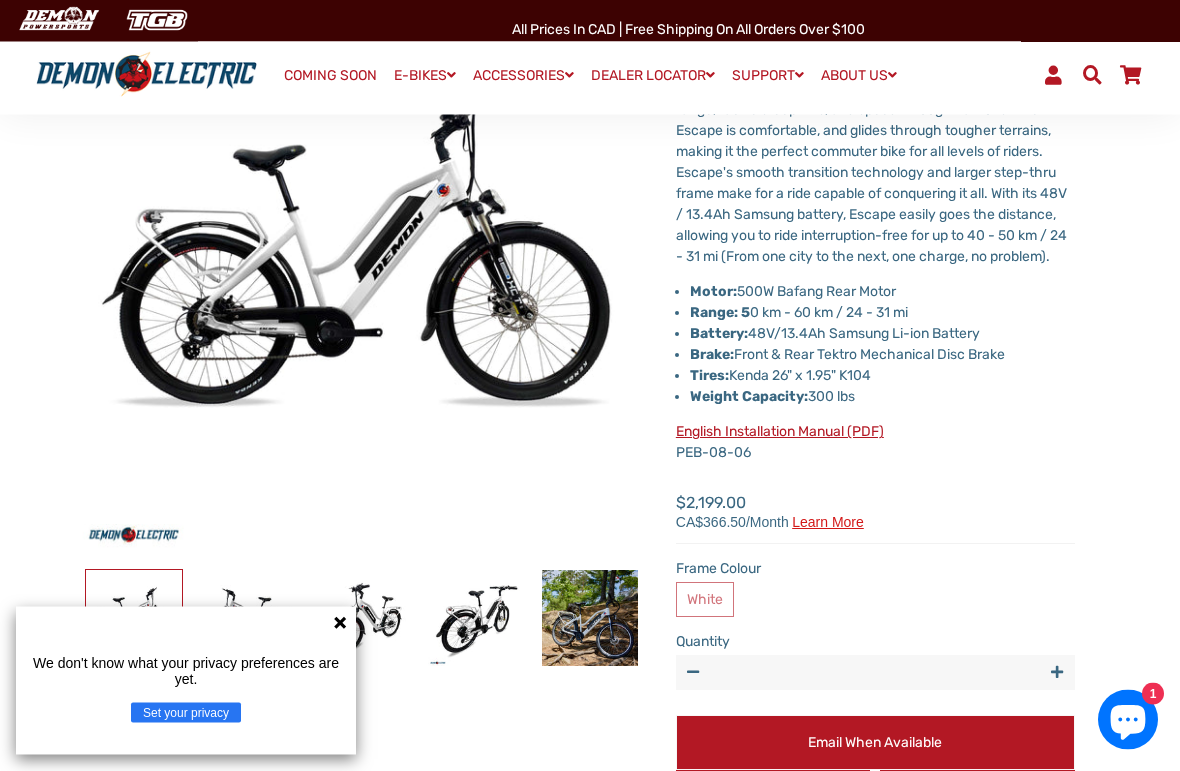 click on "We don't know what your privacy preferences are yet. Set your privacy" at bounding box center (186, 681) 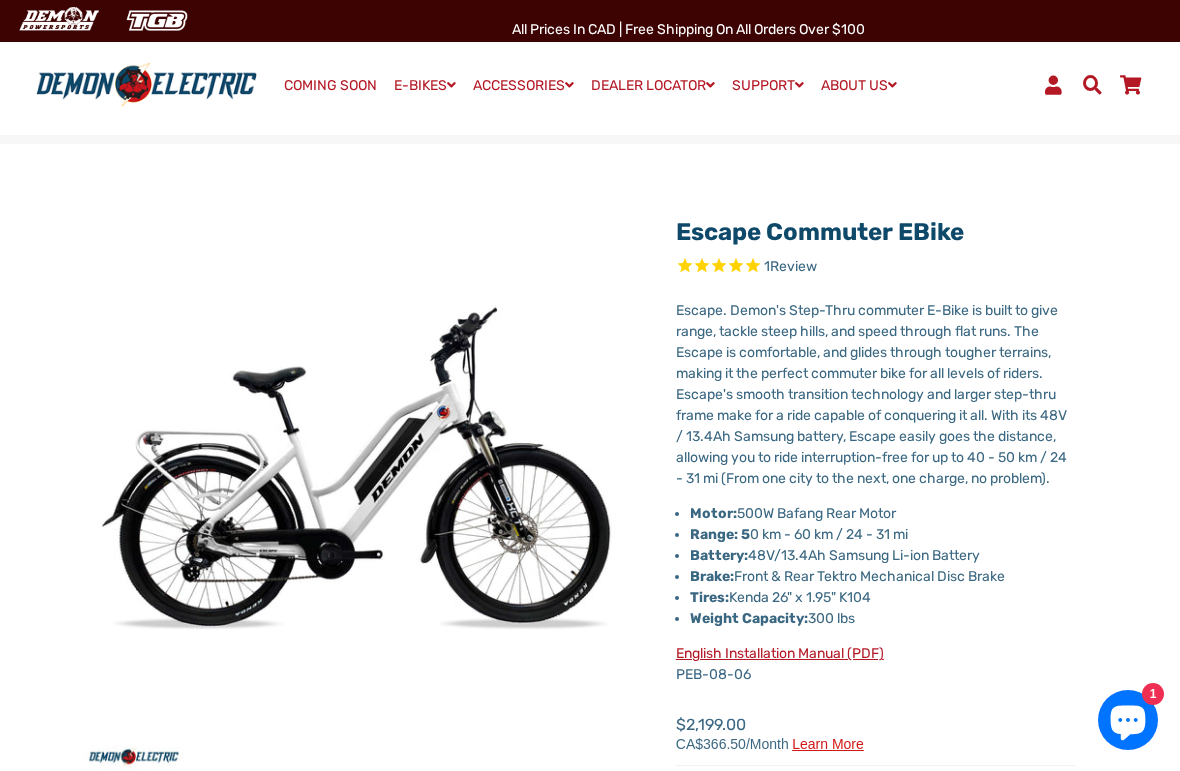scroll, scrollTop: 0, scrollLeft: 0, axis: both 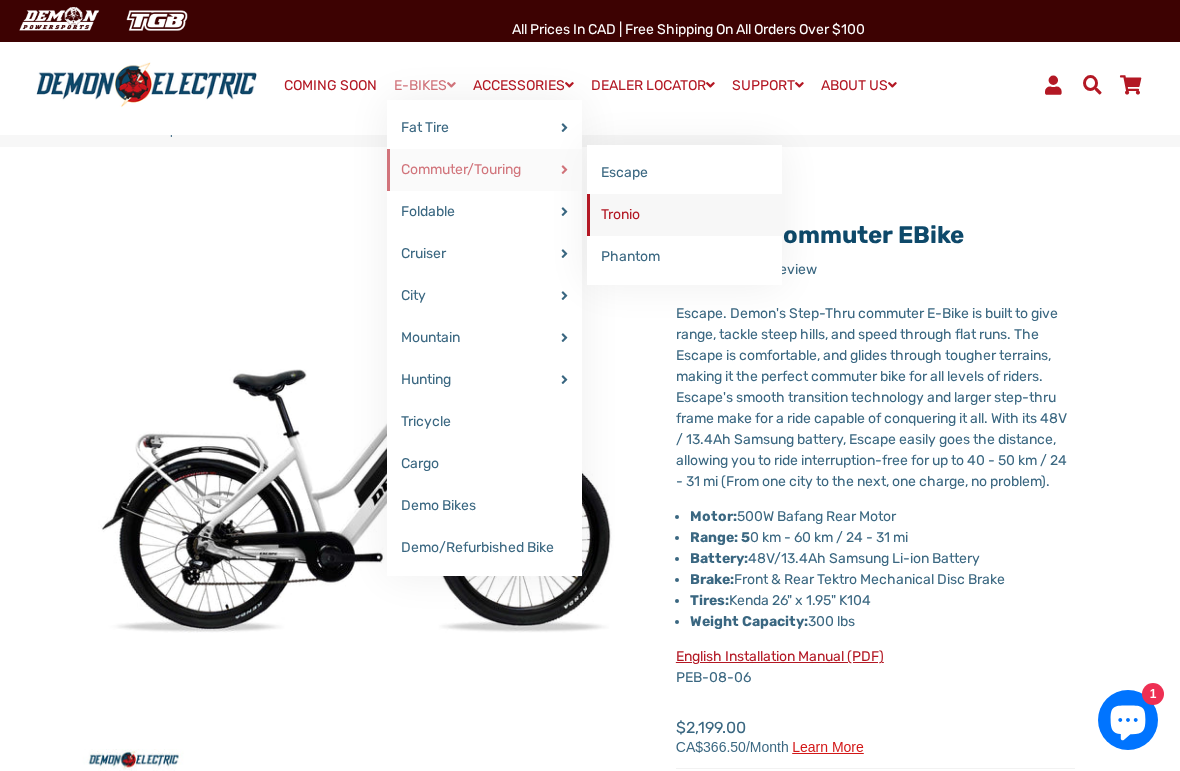 click on "Tronio" at bounding box center (684, 215) 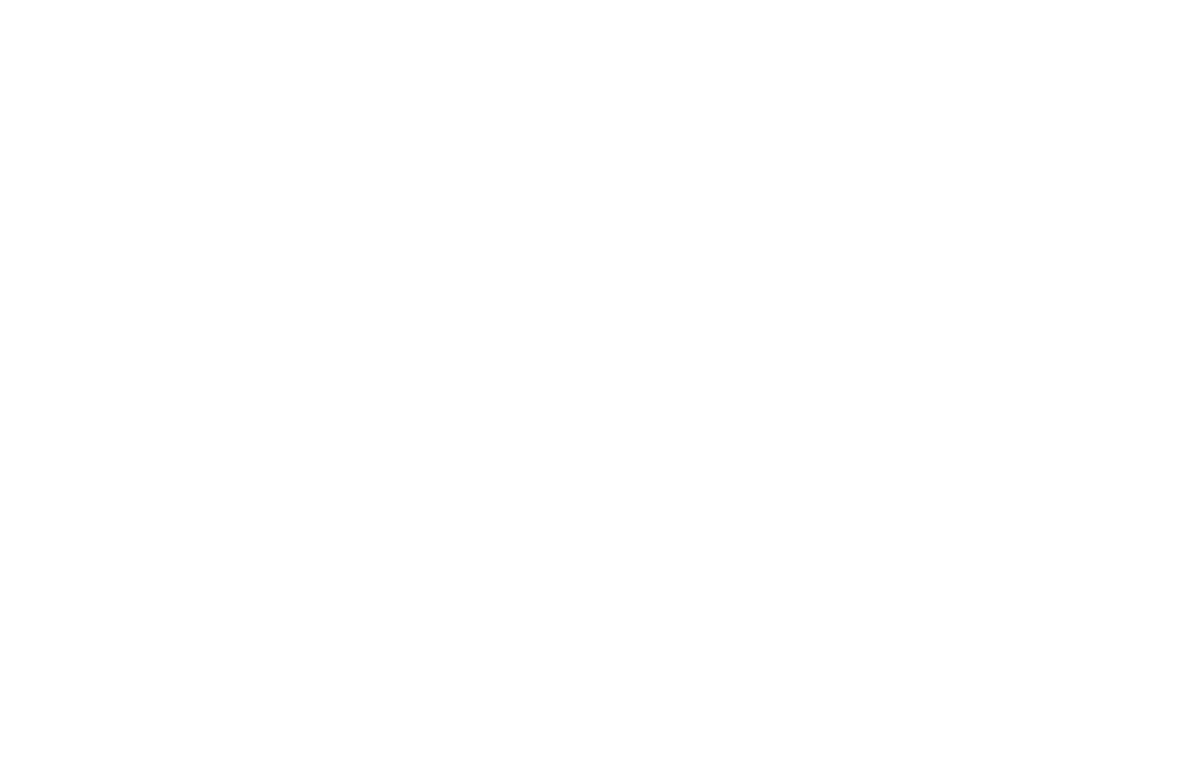 select on "******" 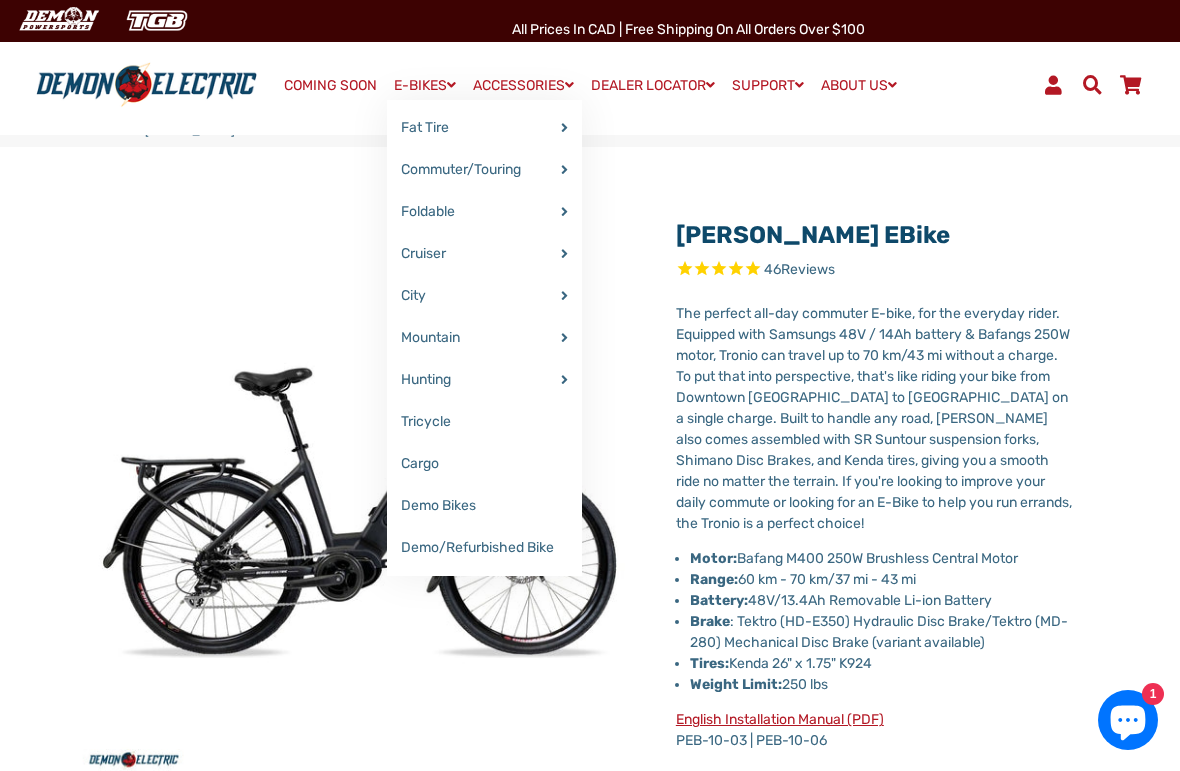 scroll, scrollTop: 0, scrollLeft: 0, axis: both 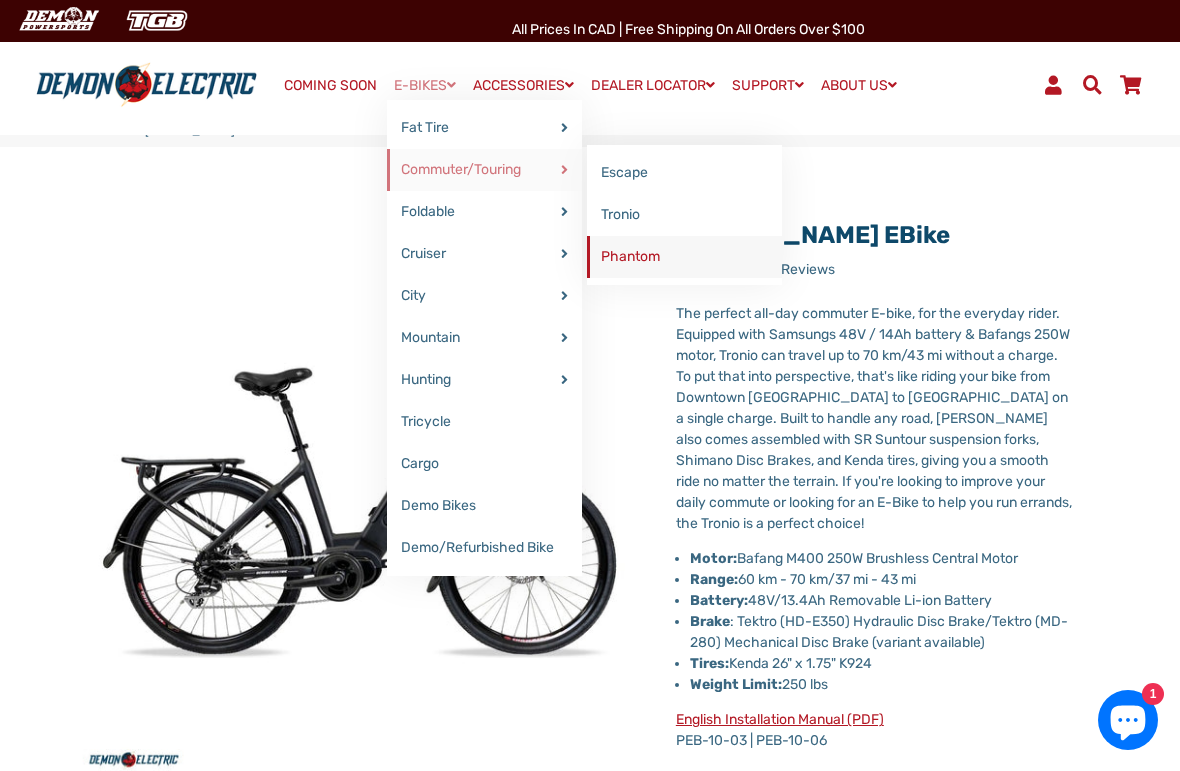 click on "Phantom" at bounding box center [684, 257] 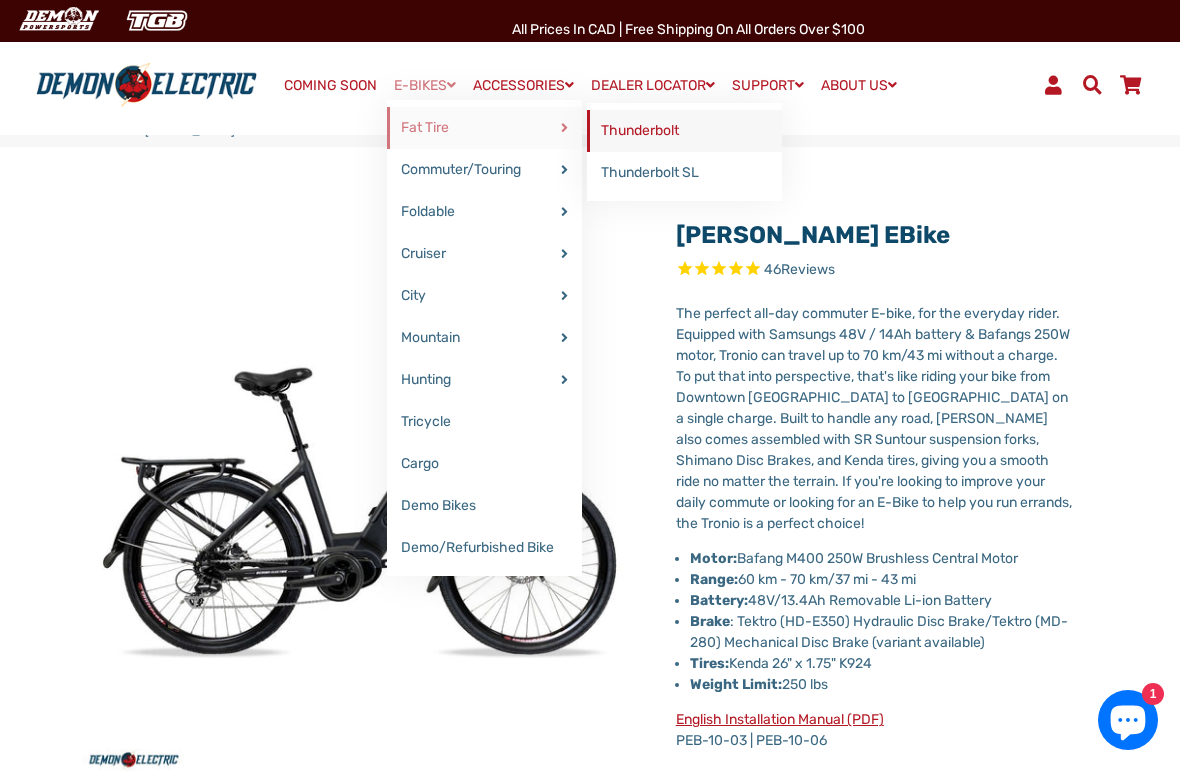 click on "Thunderbolt" at bounding box center [684, 131] 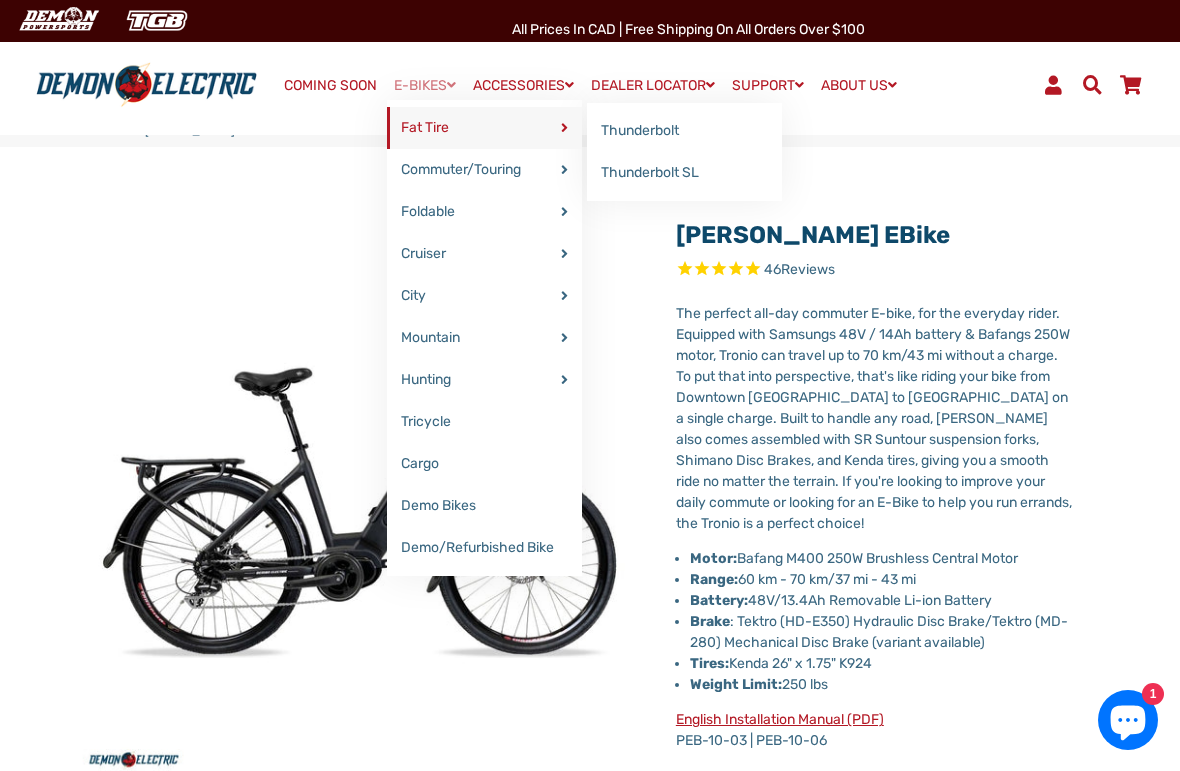 click on "Fat Tire" at bounding box center (484, 128) 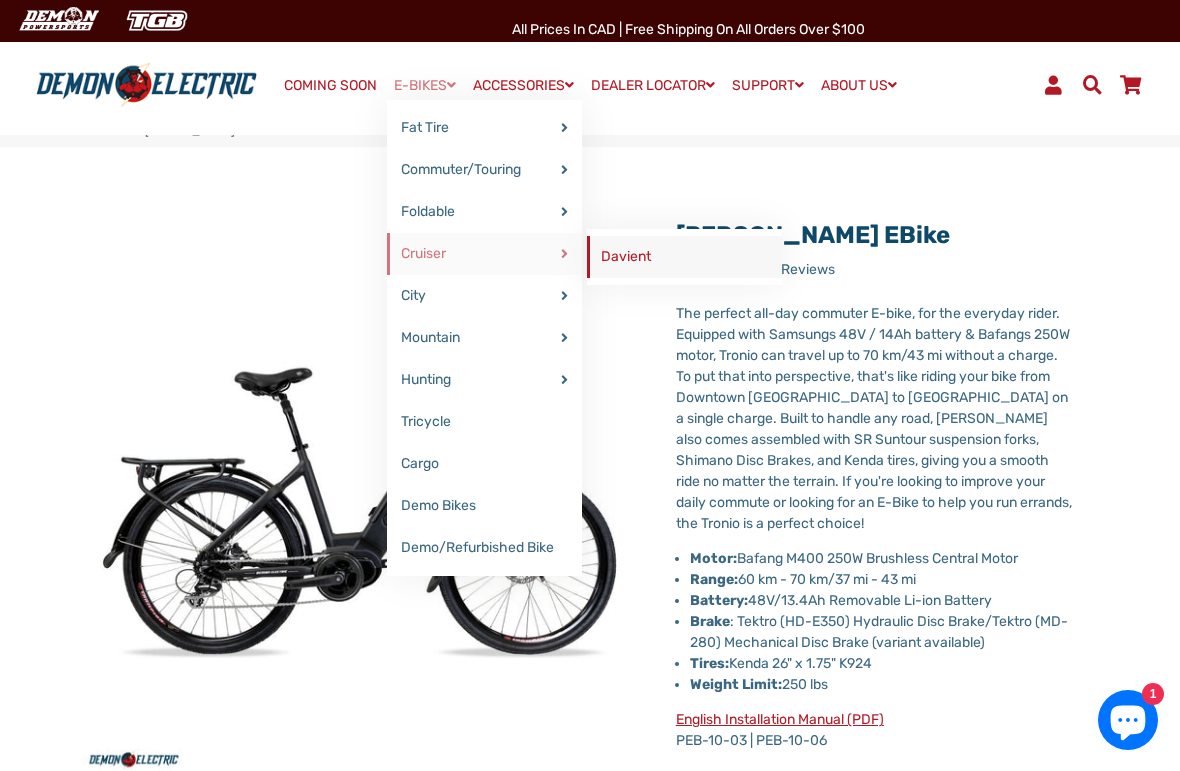 click on "Davient" at bounding box center [684, 257] 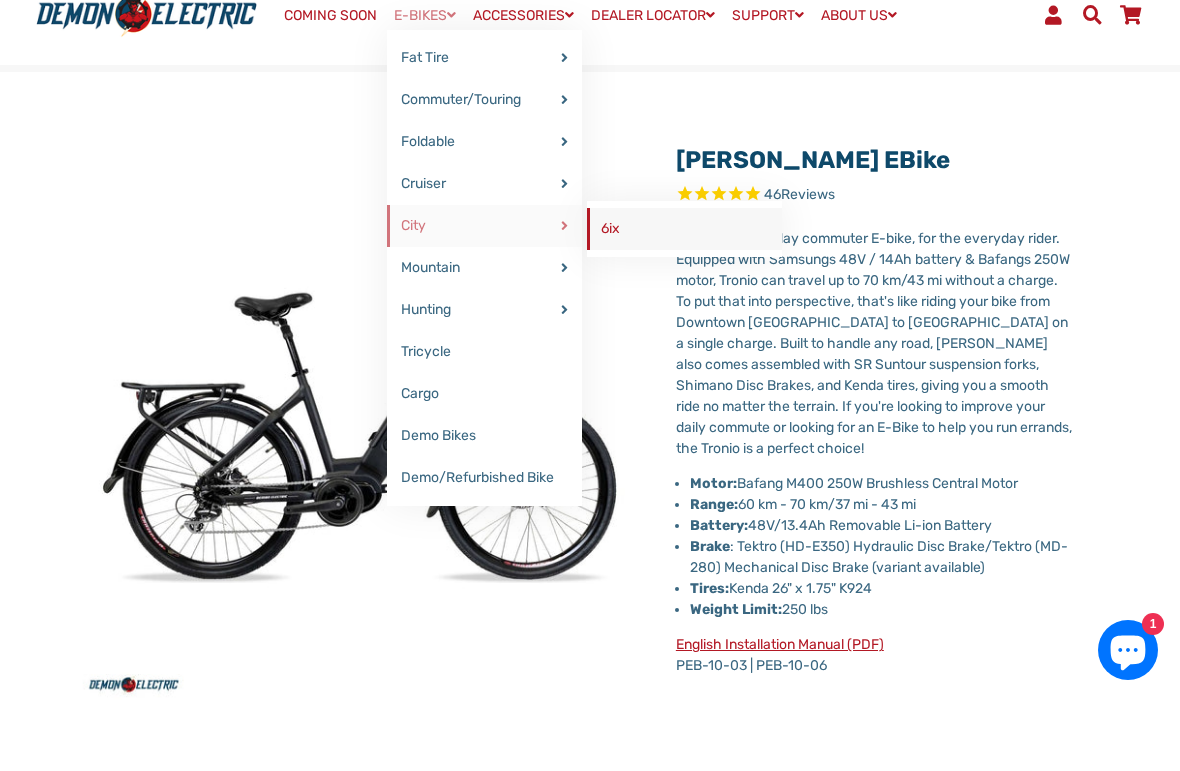 click on "6ix" at bounding box center [684, 299] 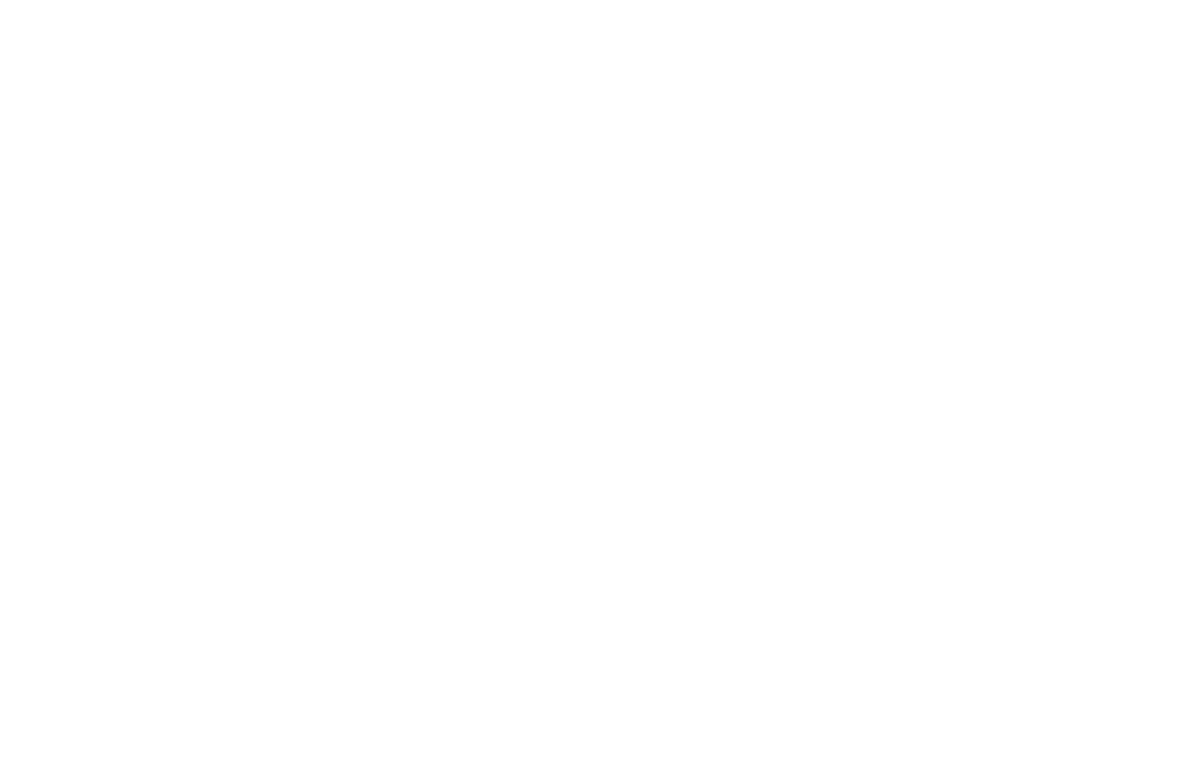 select on "******" 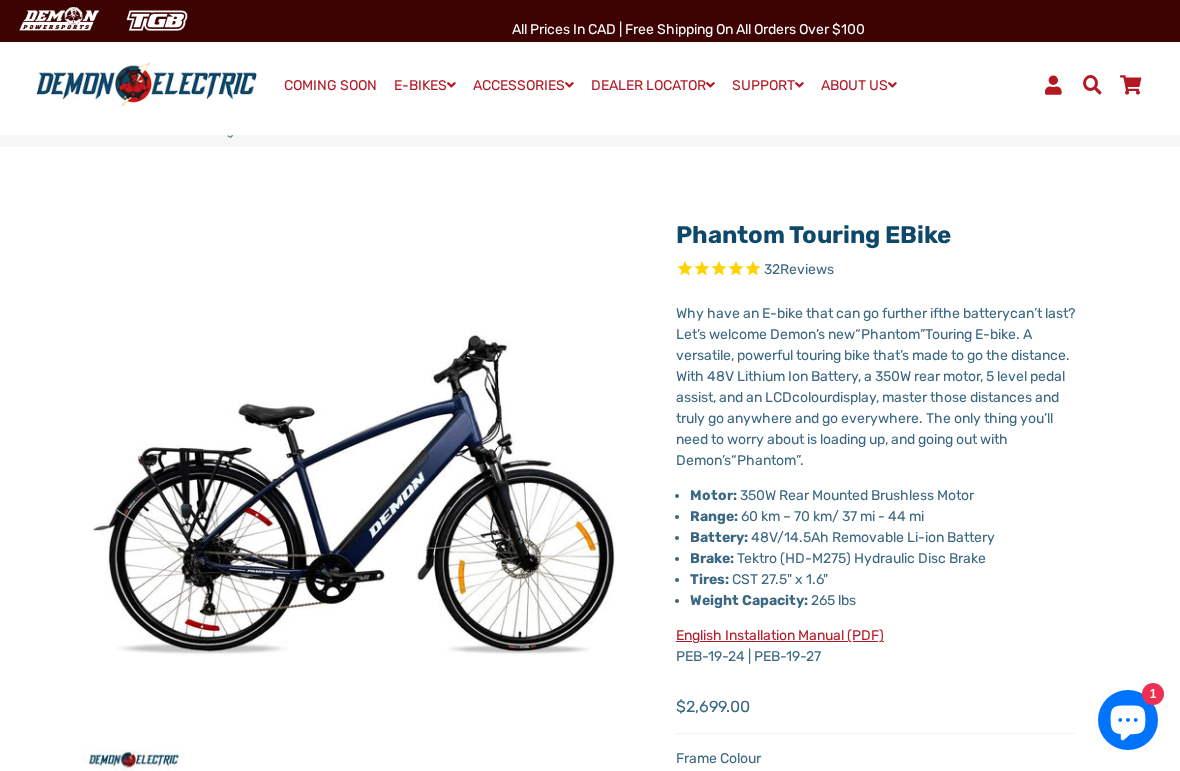 scroll, scrollTop: 0, scrollLeft: 0, axis: both 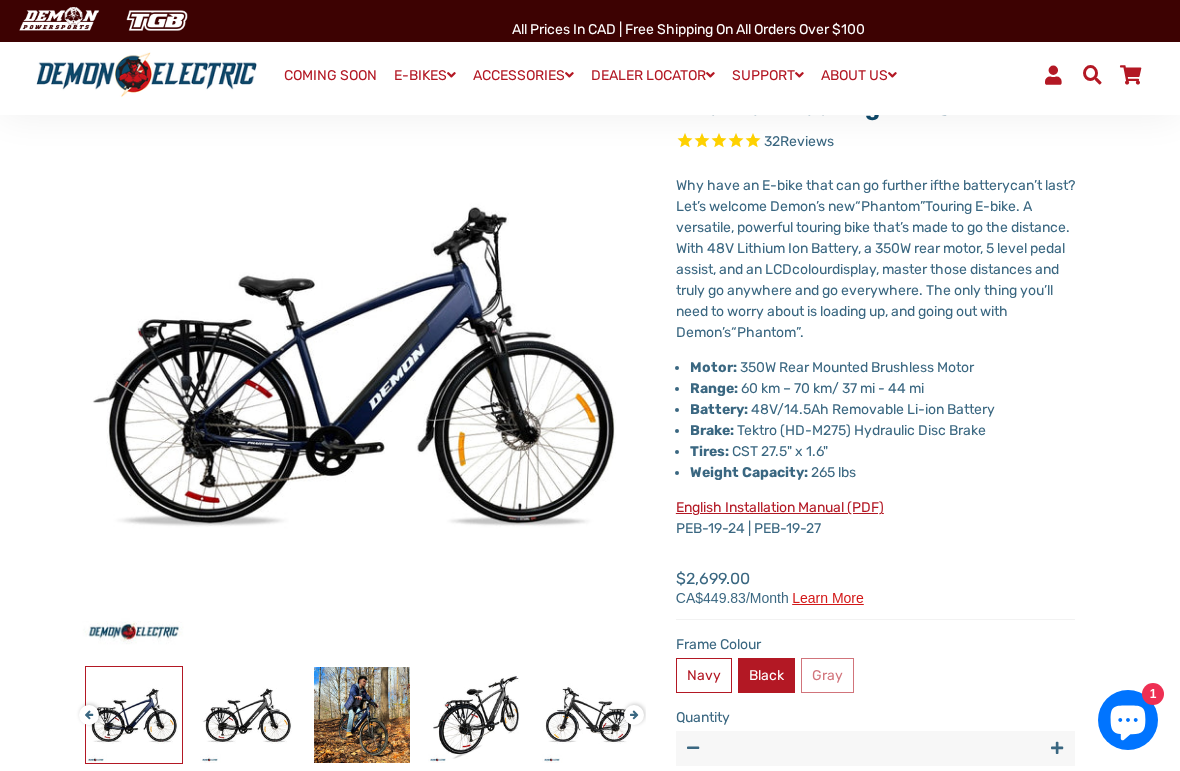 click on "Black" at bounding box center (766, 675) 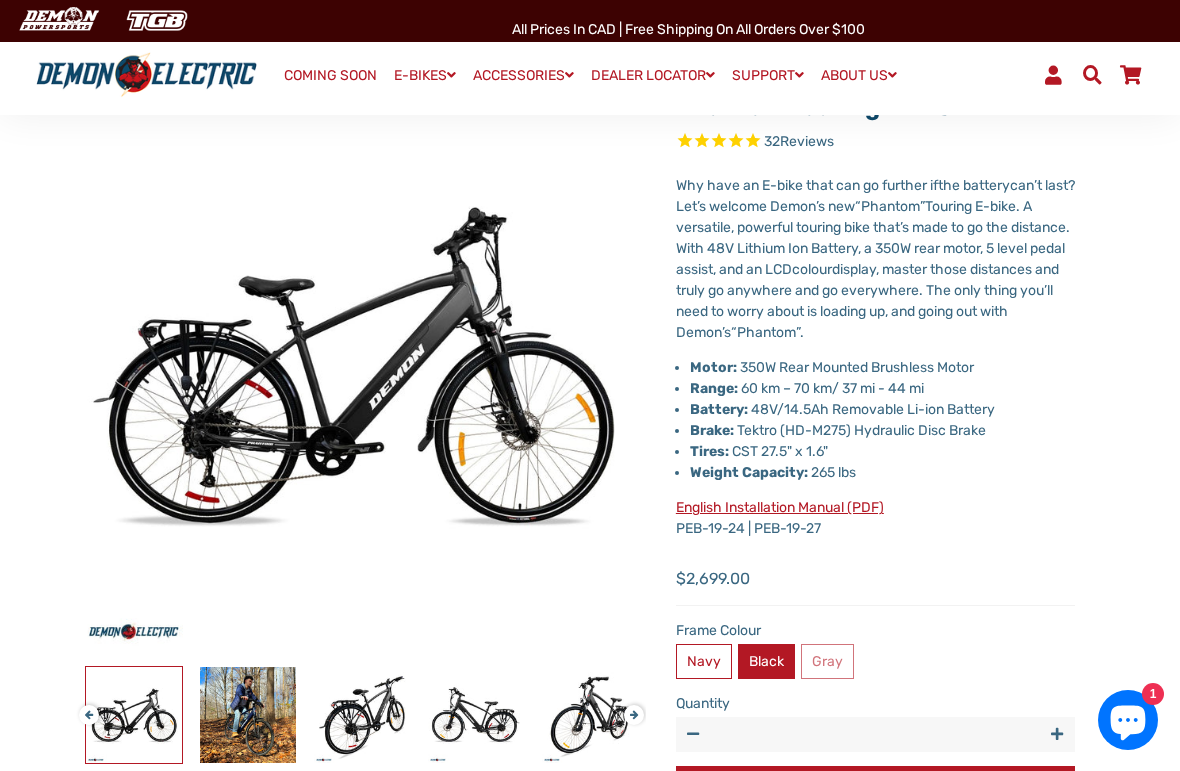 scroll, scrollTop: 133, scrollLeft: 0, axis: vertical 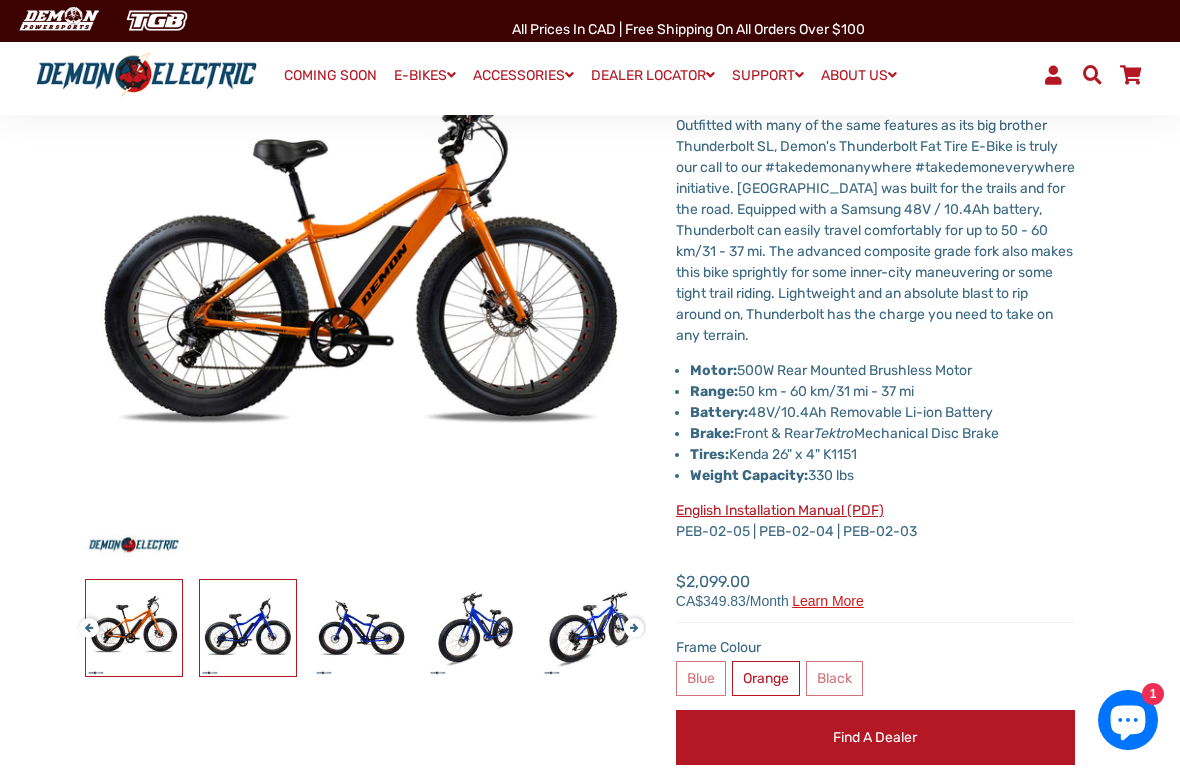 click at bounding box center [248, 628] 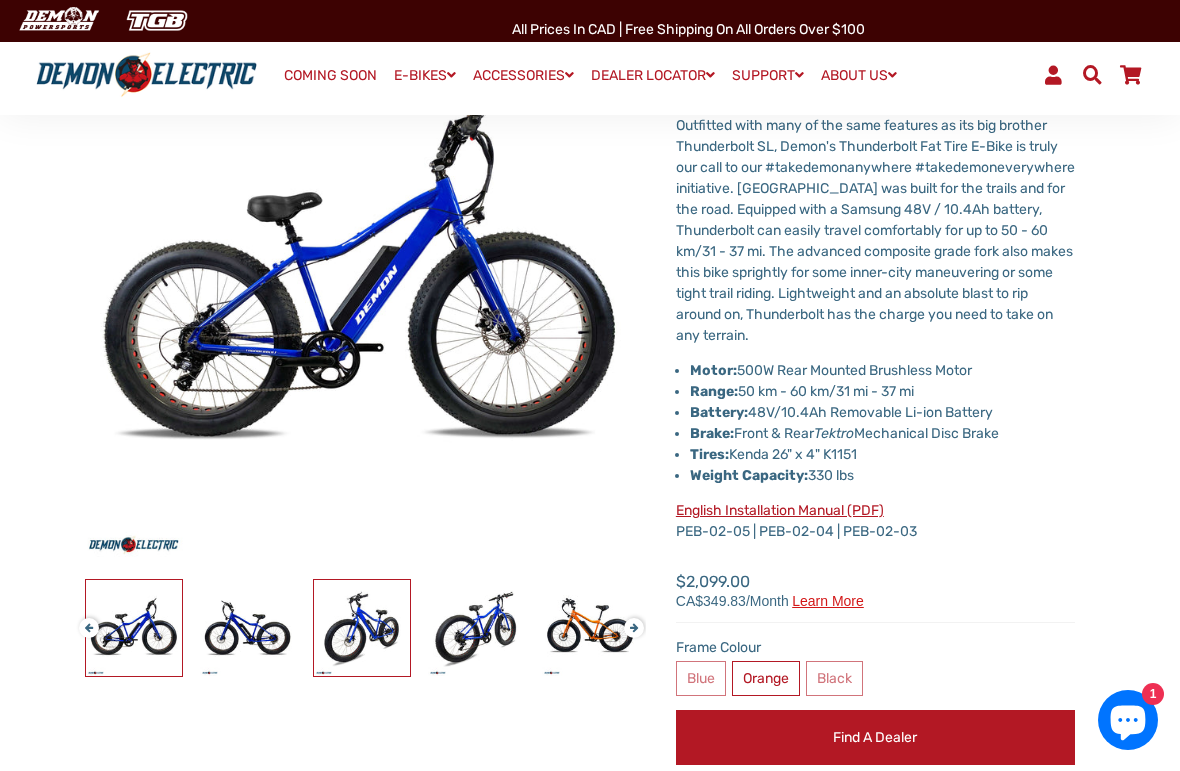 click at bounding box center [362, 628] 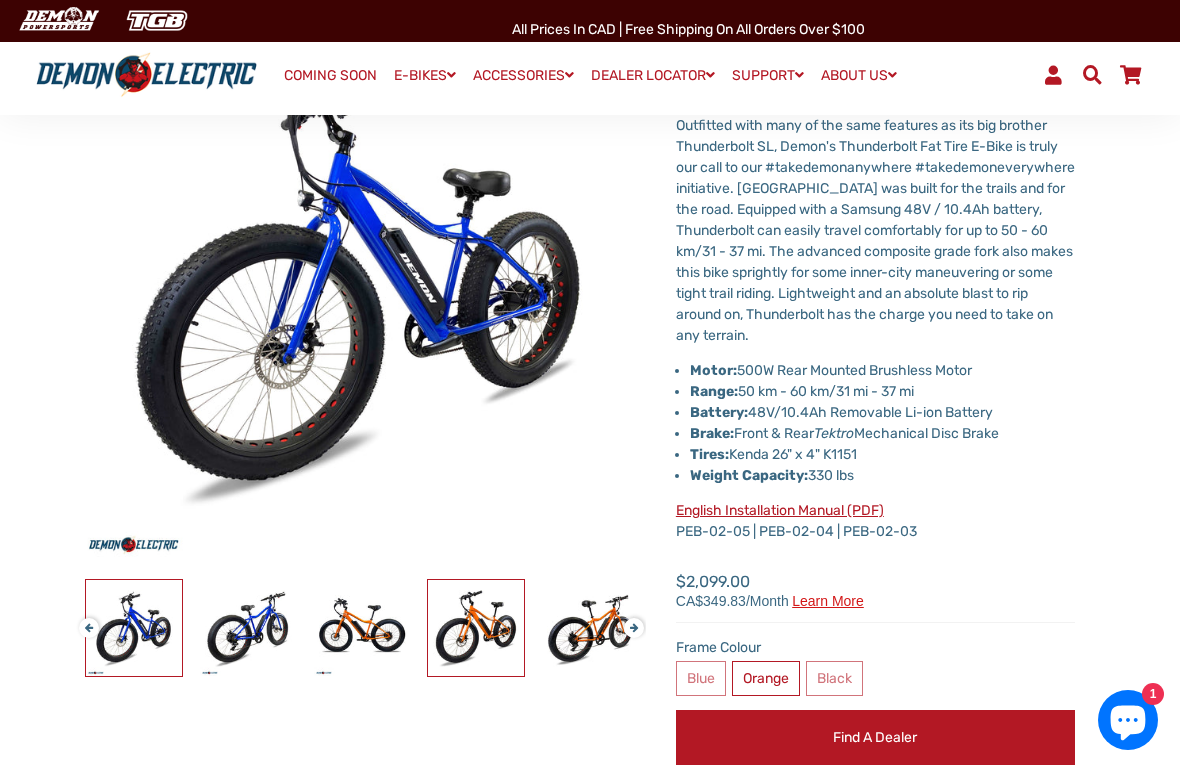 click at bounding box center (476, 628) 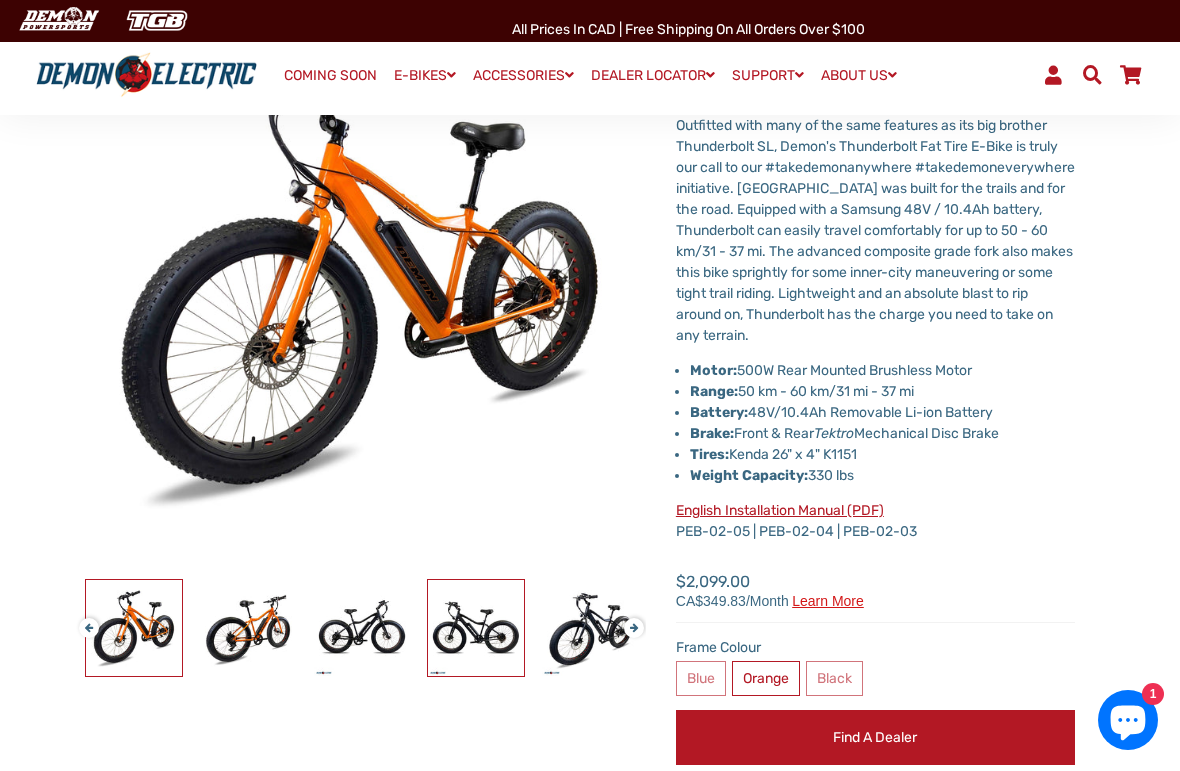 click at bounding box center [476, 628] 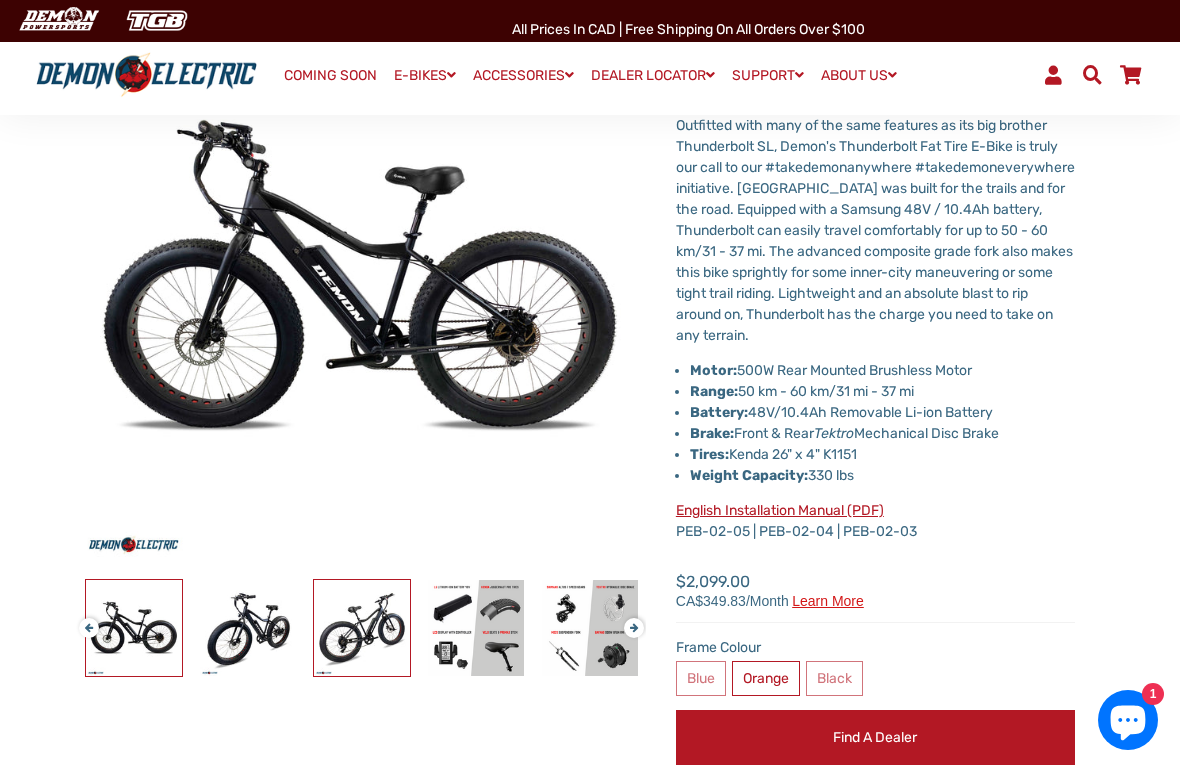 click at bounding box center (362, 628) 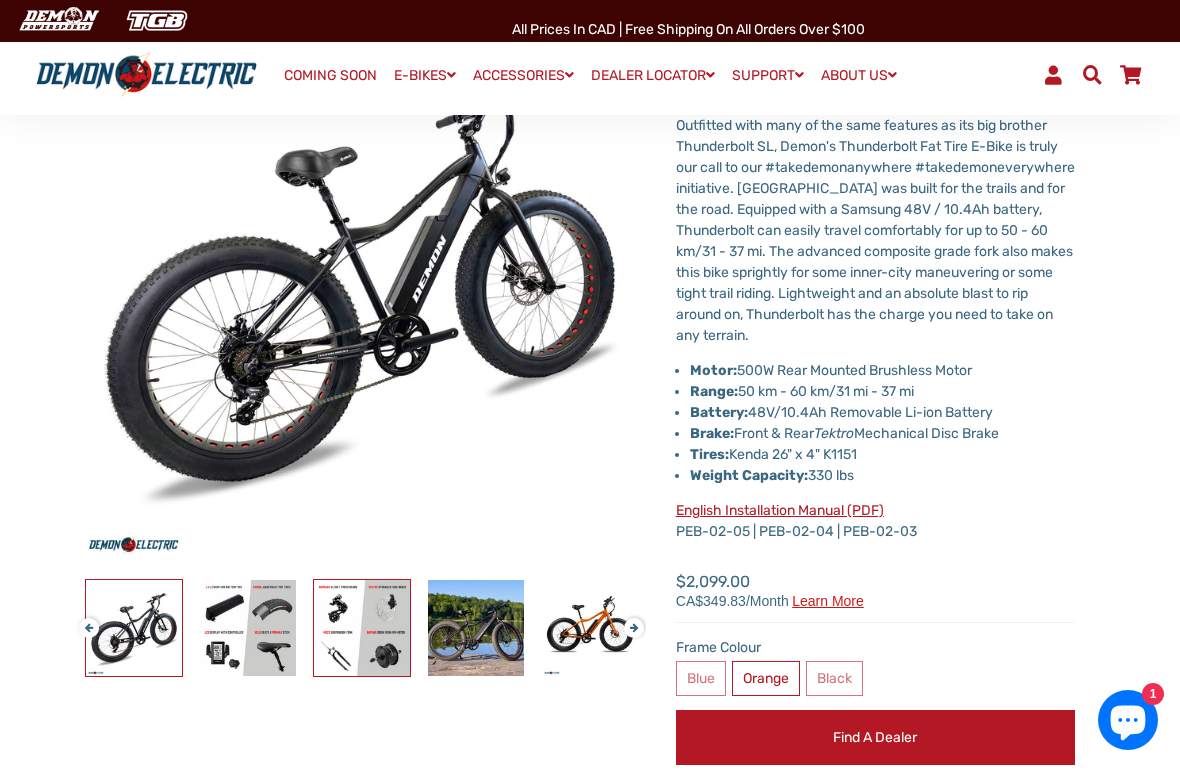 click at bounding box center [362, 628] 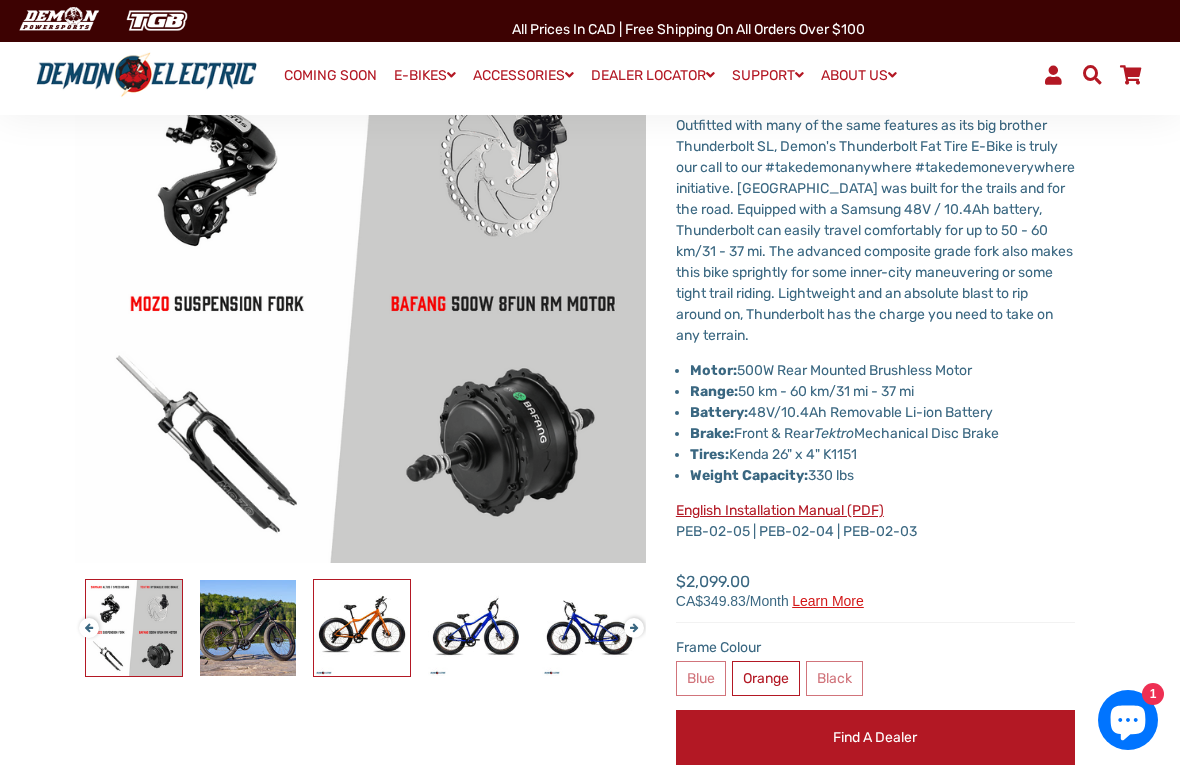 click at bounding box center [362, 628] 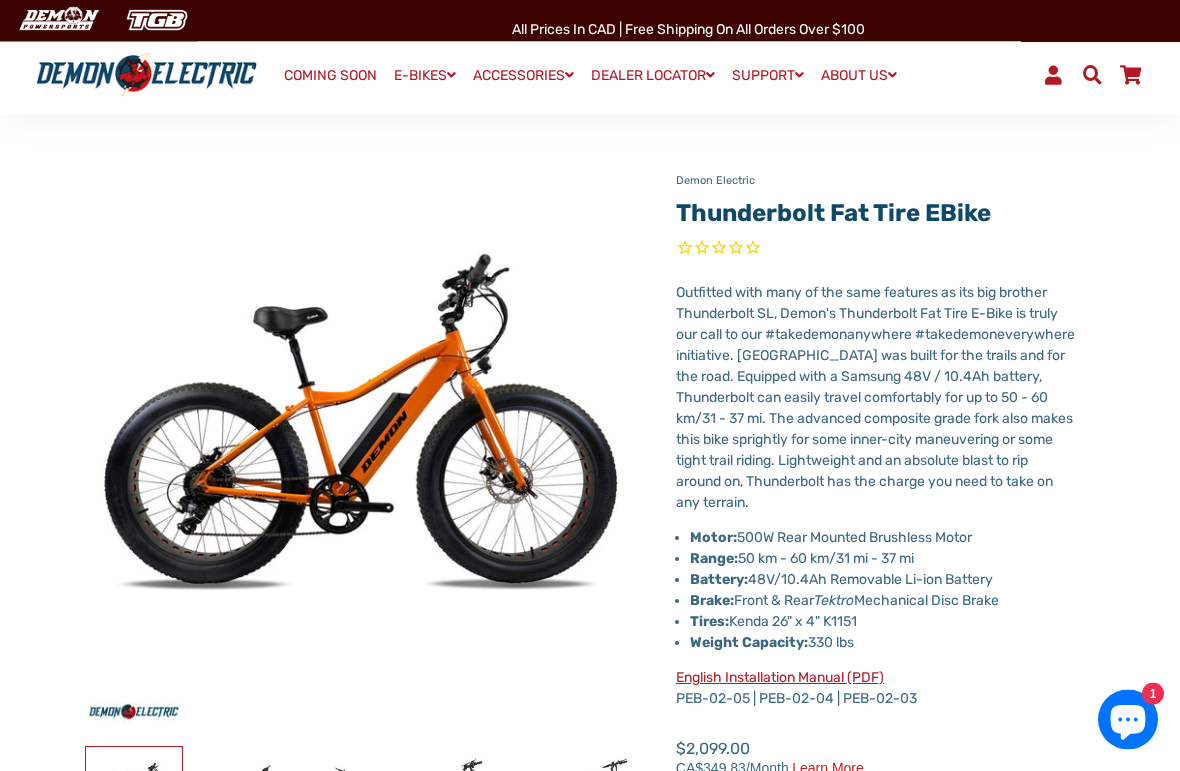scroll, scrollTop: 0, scrollLeft: 0, axis: both 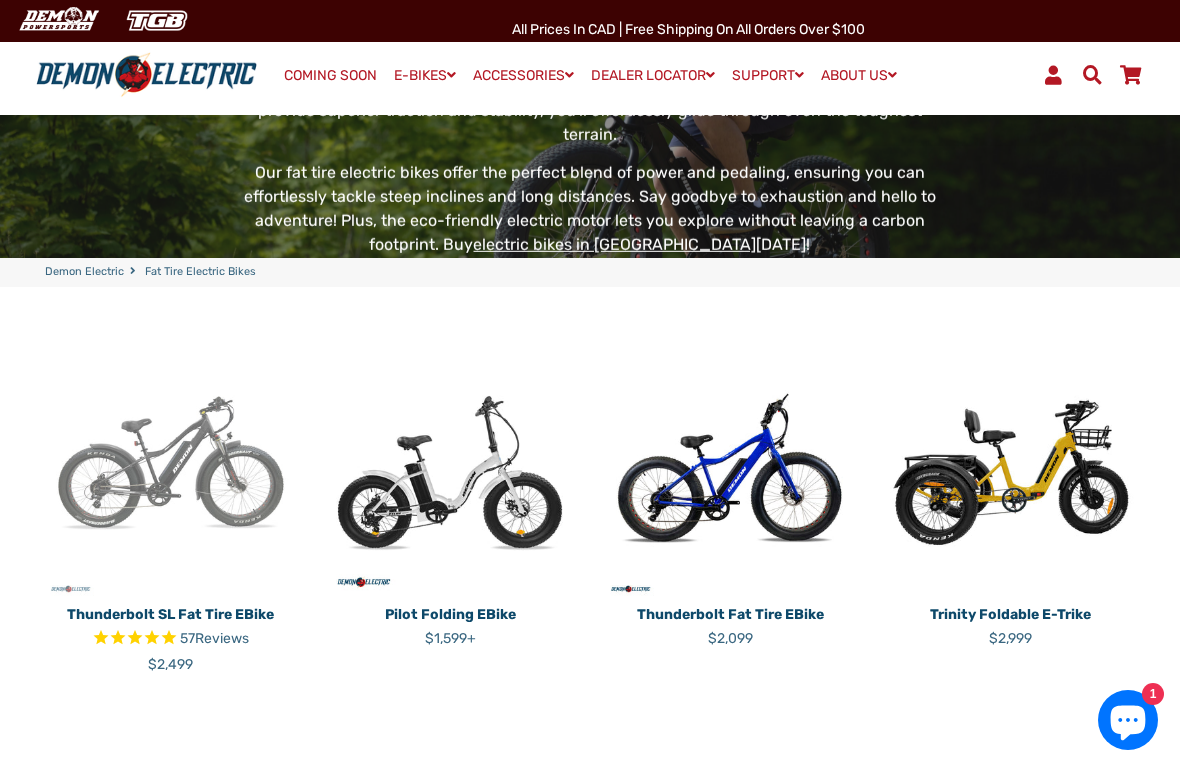 click at bounding box center (170, 472) 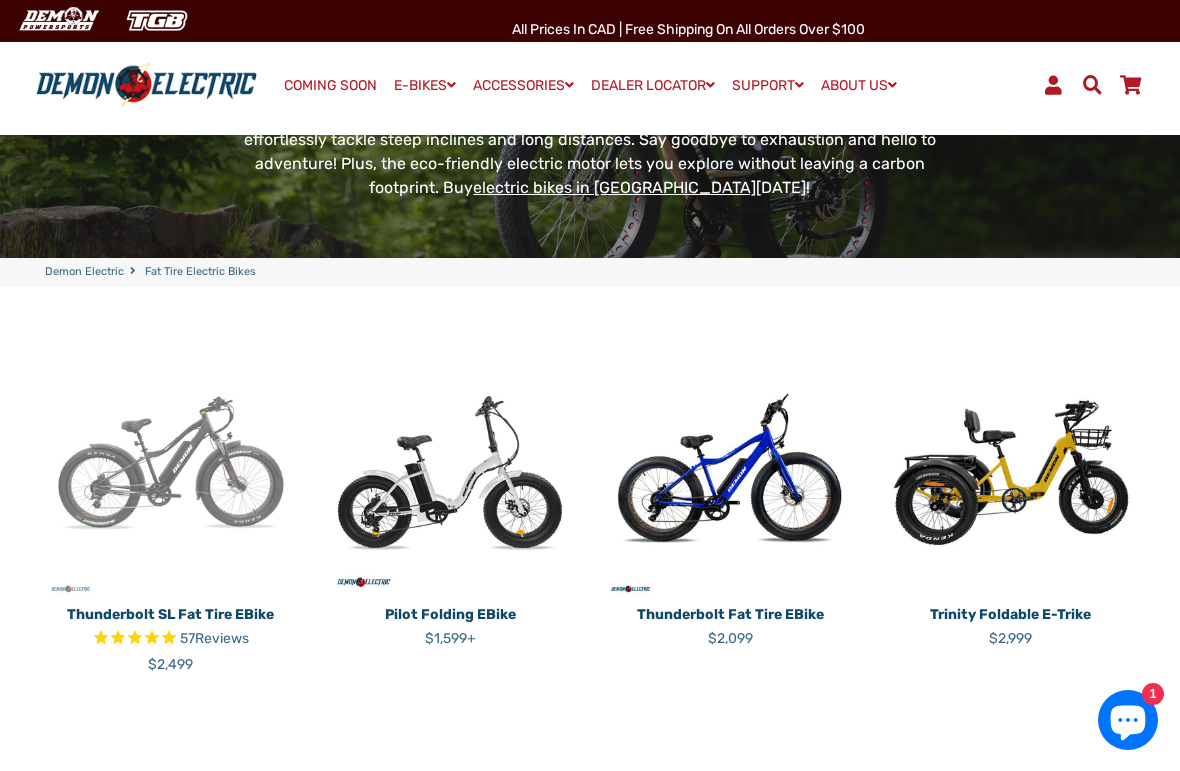 scroll, scrollTop: 289, scrollLeft: 0, axis: vertical 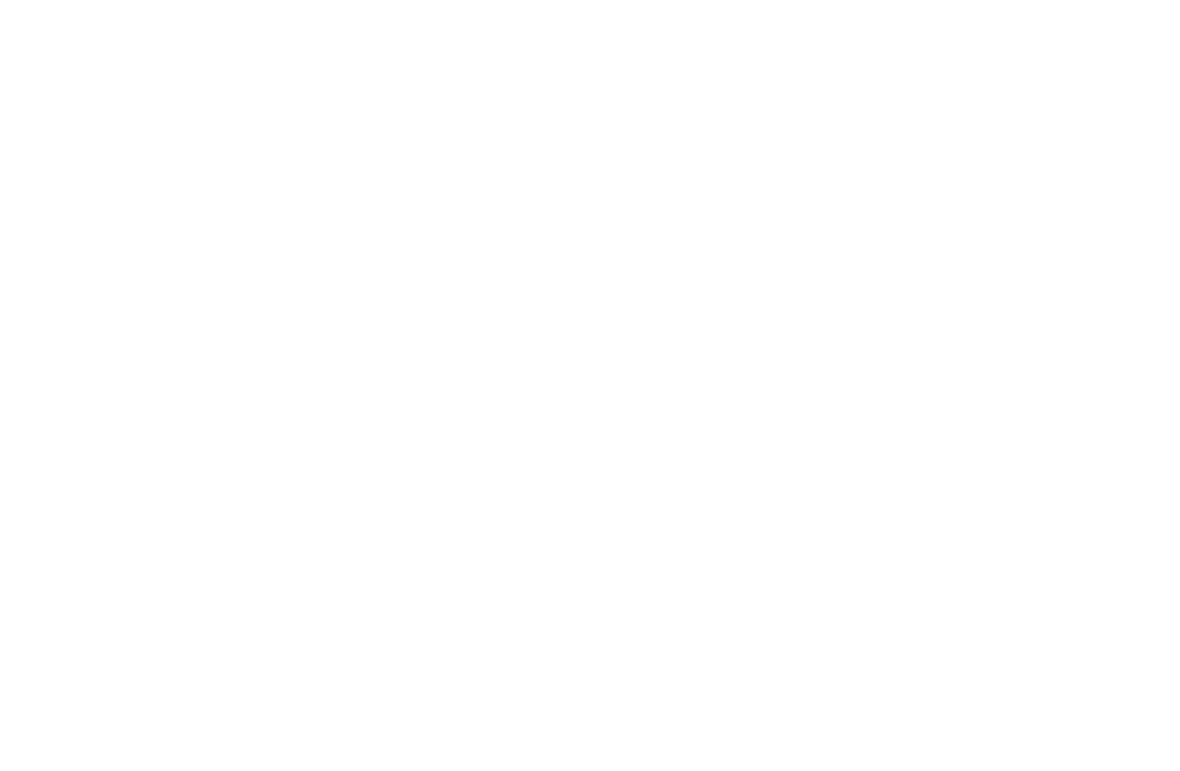 select on "******" 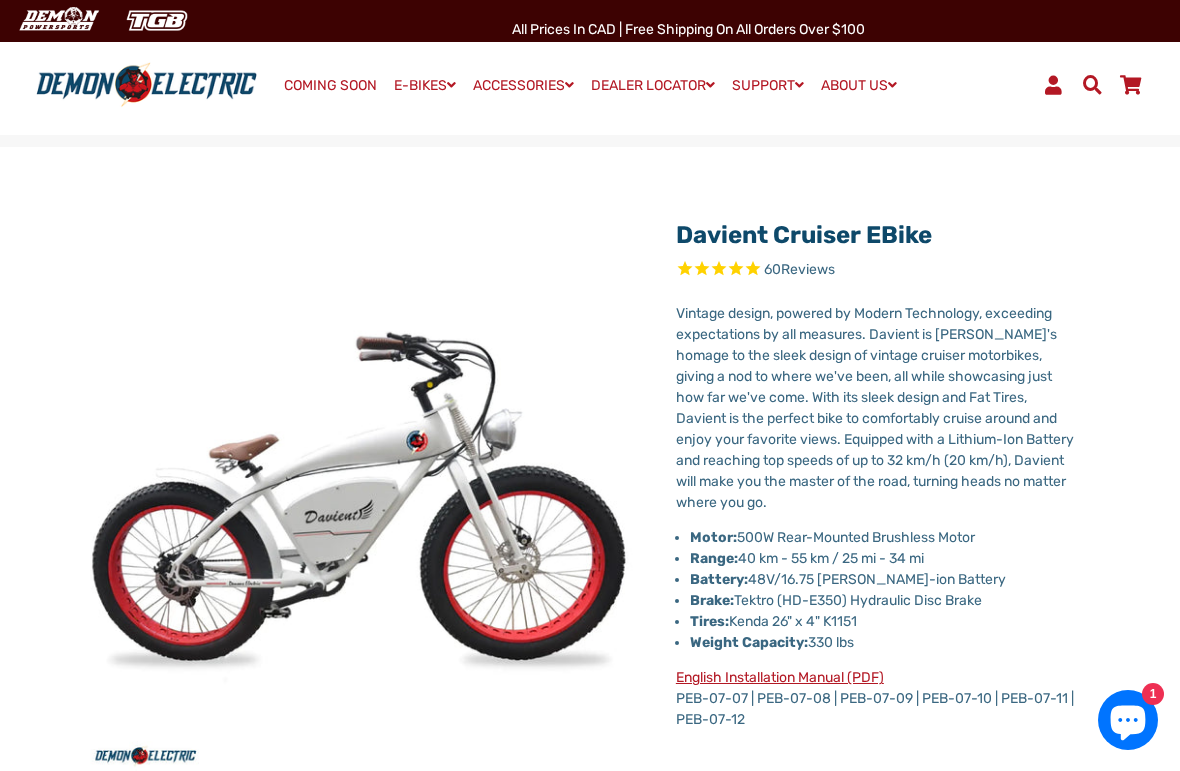 scroll, scrollTop: 0, scrollLeft: 0, axis: both 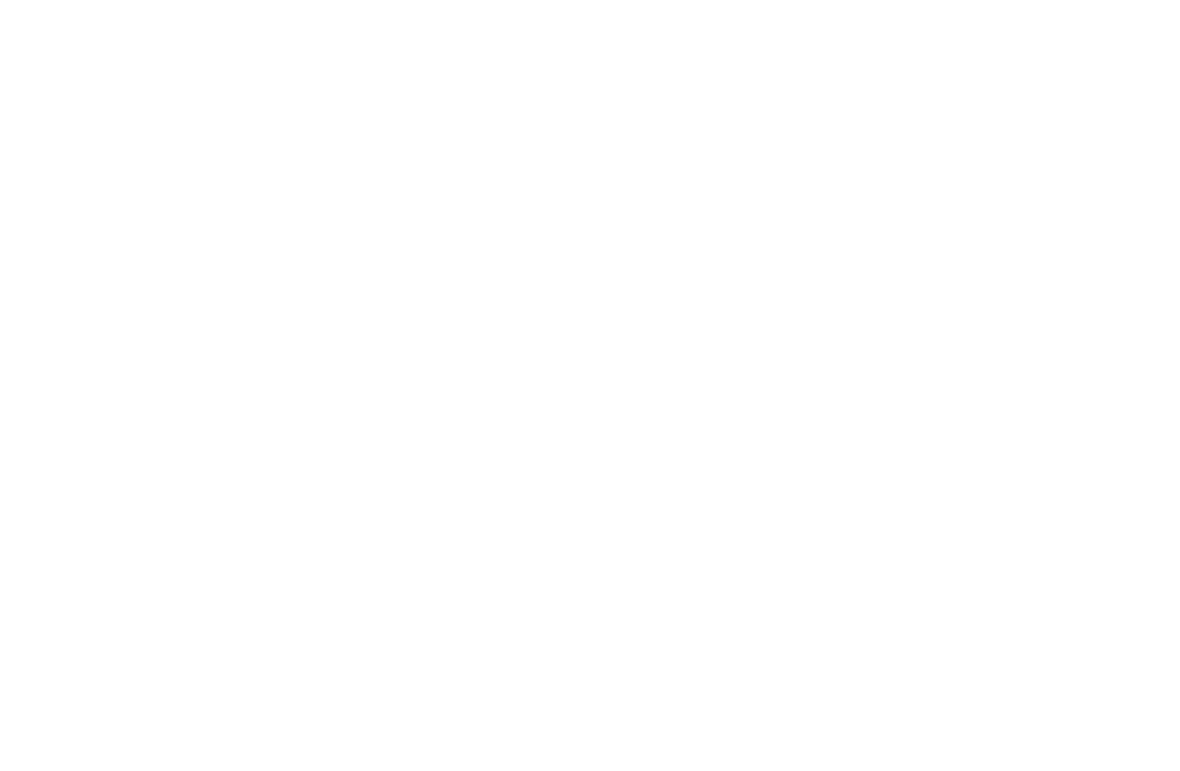 select on "******" 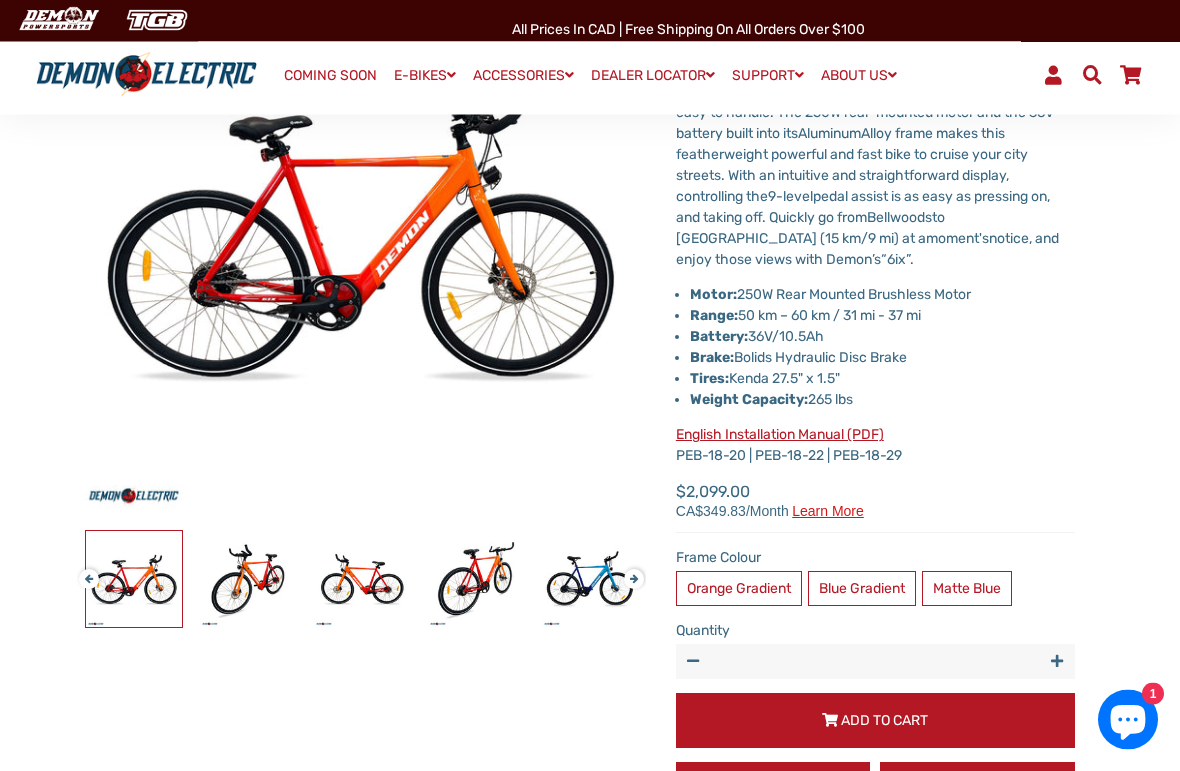 scroll, scrollTop: 266, scrollLeft: 0, axis: vertical 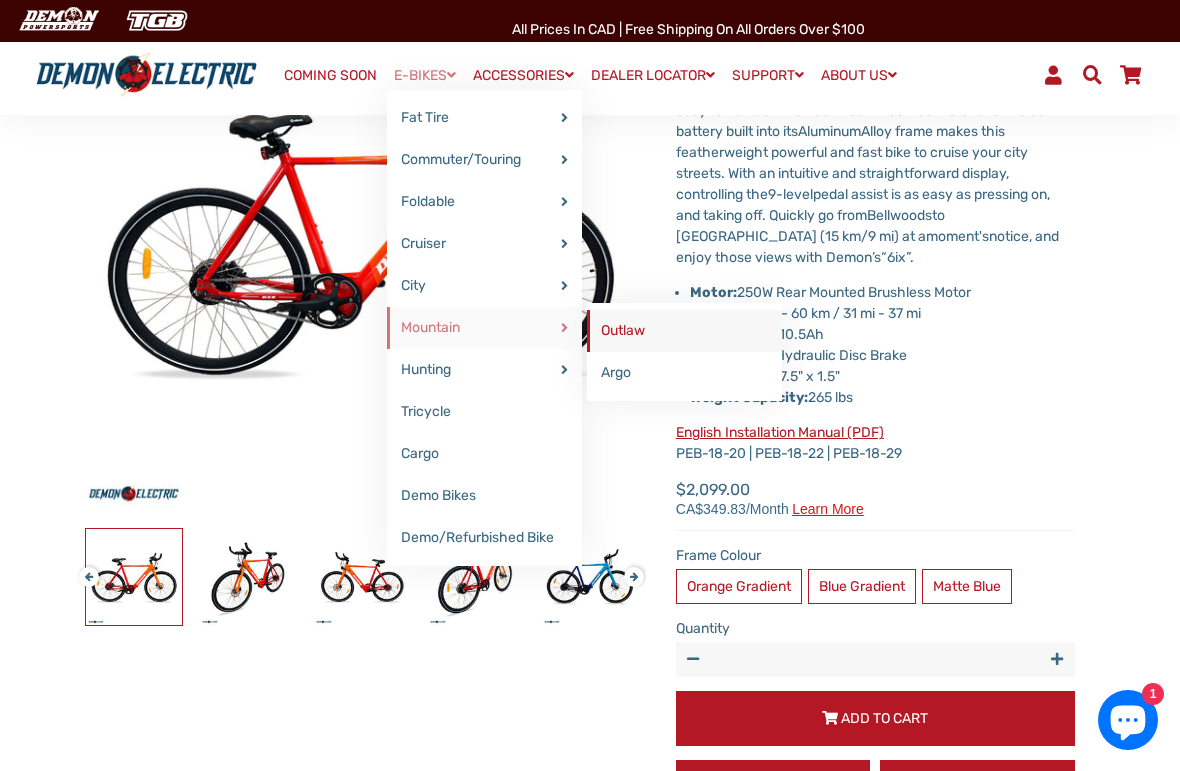 click on "Outlaw" at bounding box center (684, 331) 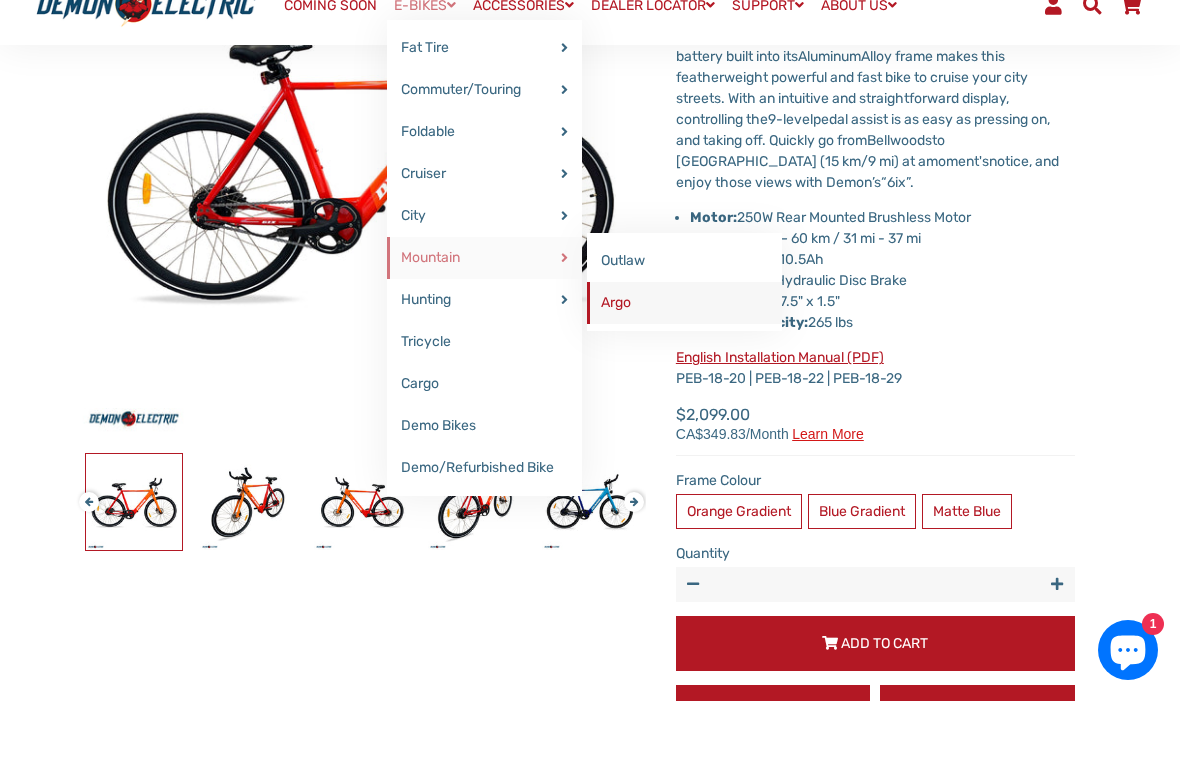 click on "Argo" at bounding box center (684, 373) 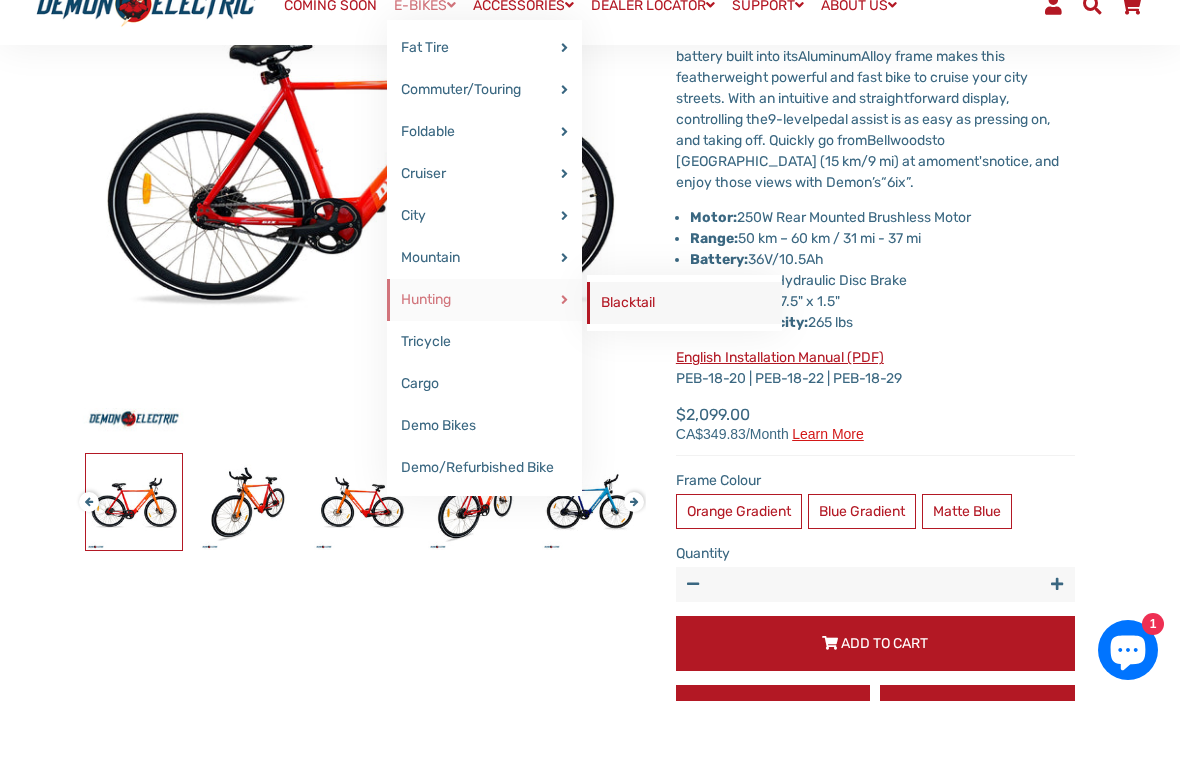 click on "Blacktail" at bounding box center [684, 373] 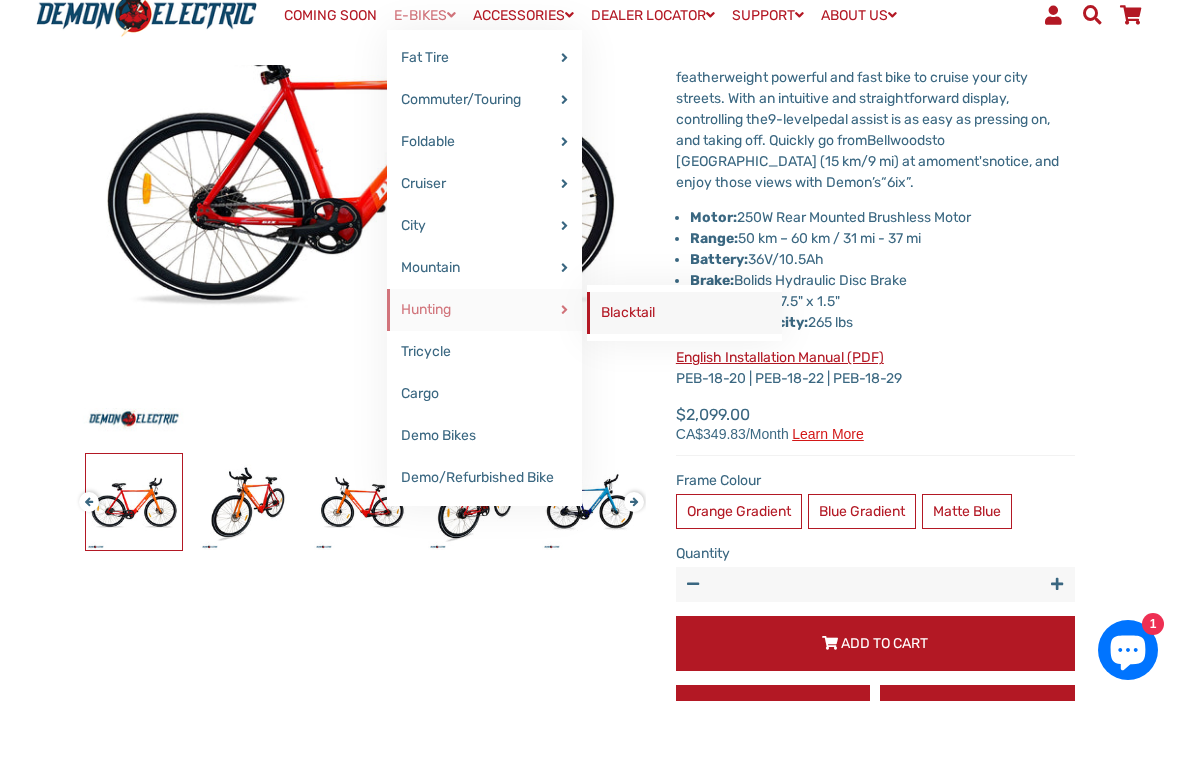 scroll, scrollTop: 271, scrollLeft: 0, axis: vertical 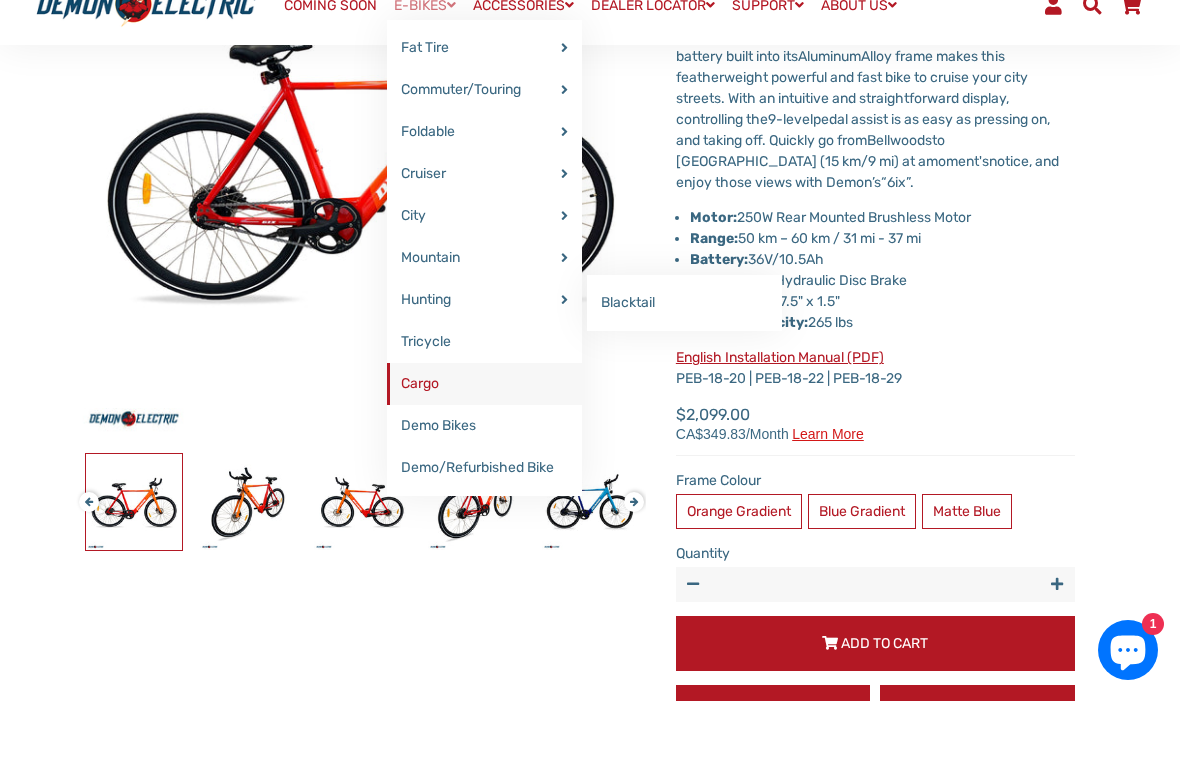 click on "Cargo" at bounding box center (484, 454) 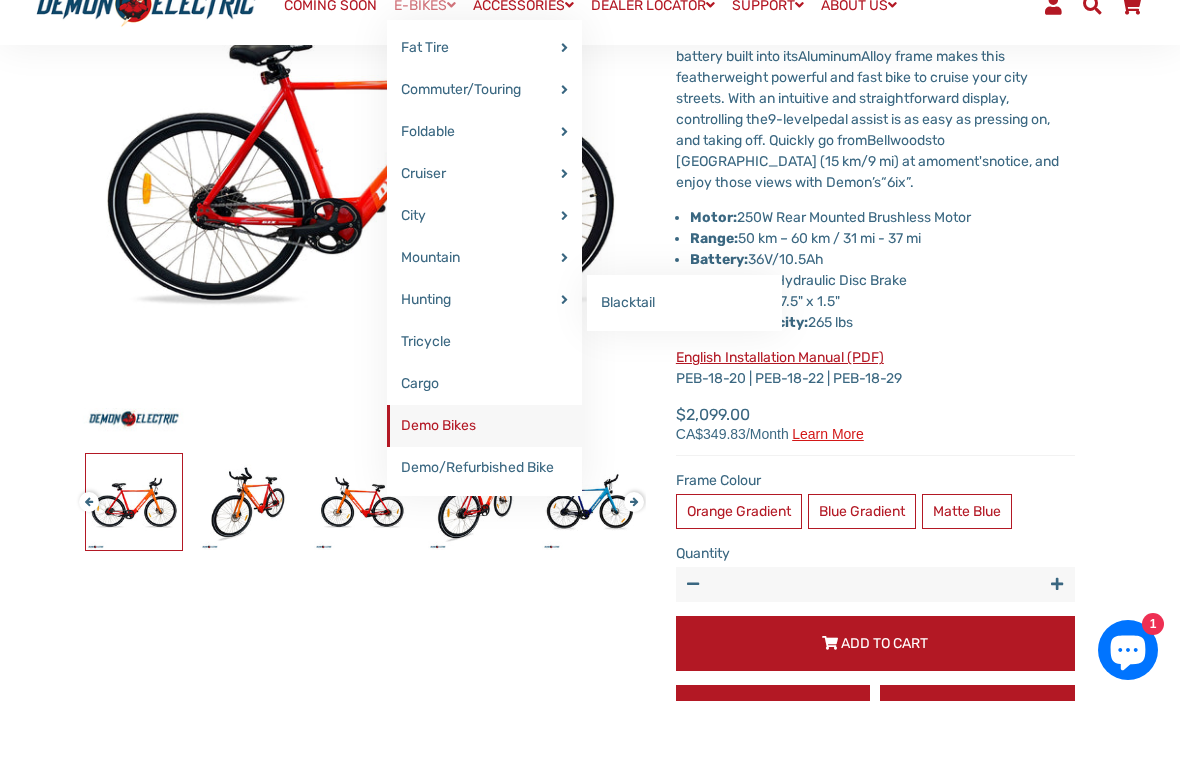 click on "Demo Bikes" at bounding box center (484, 496) 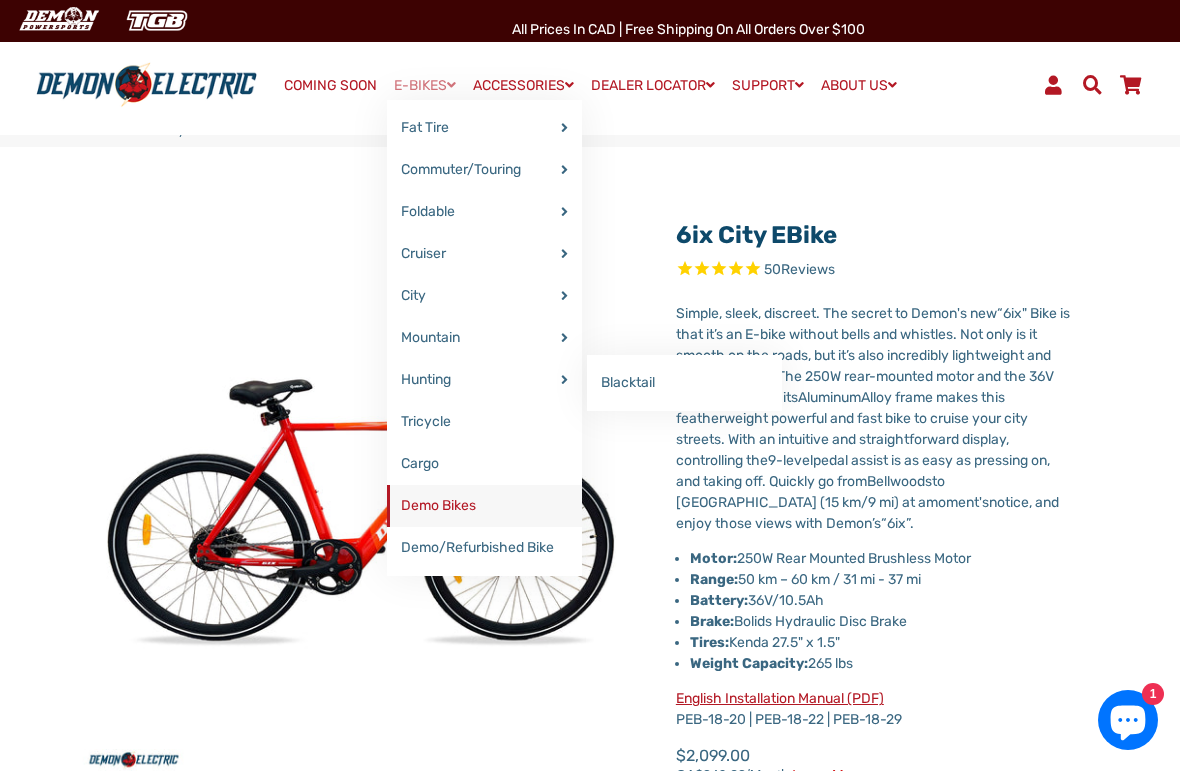 scroll, scrollTop: 271, scrollLeft: 0, axis: vertical 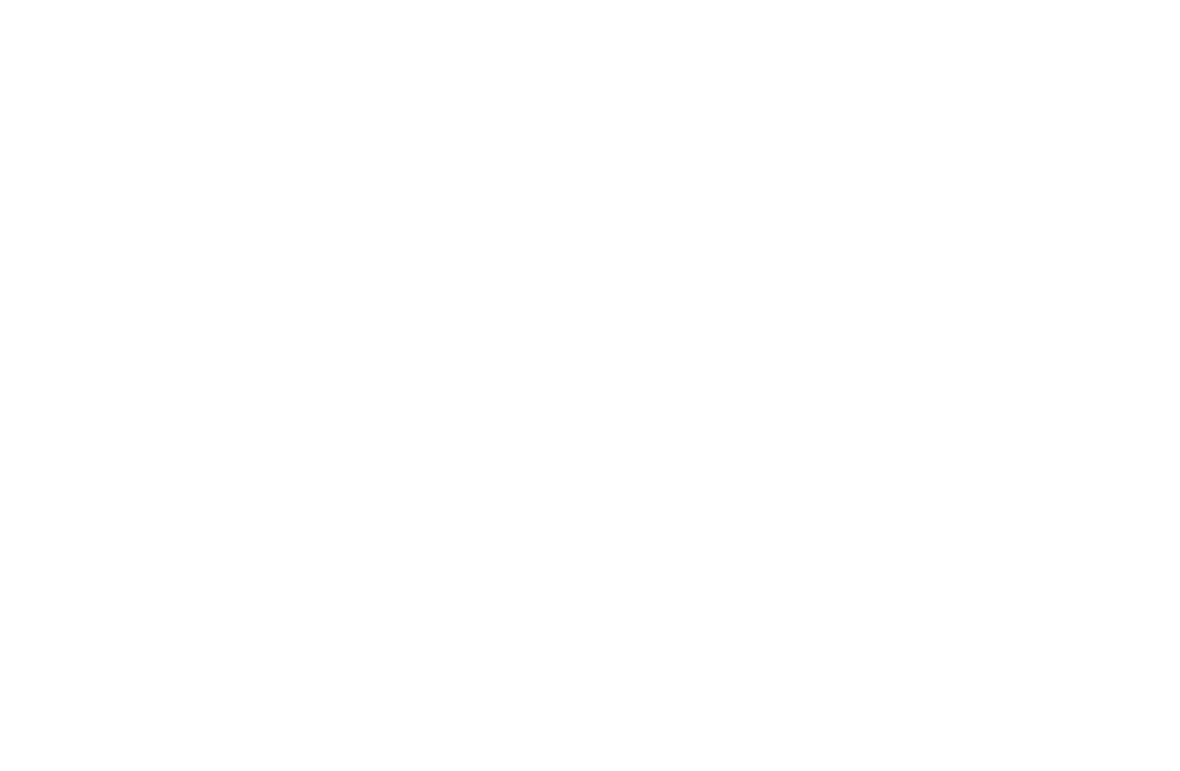 select on "******" 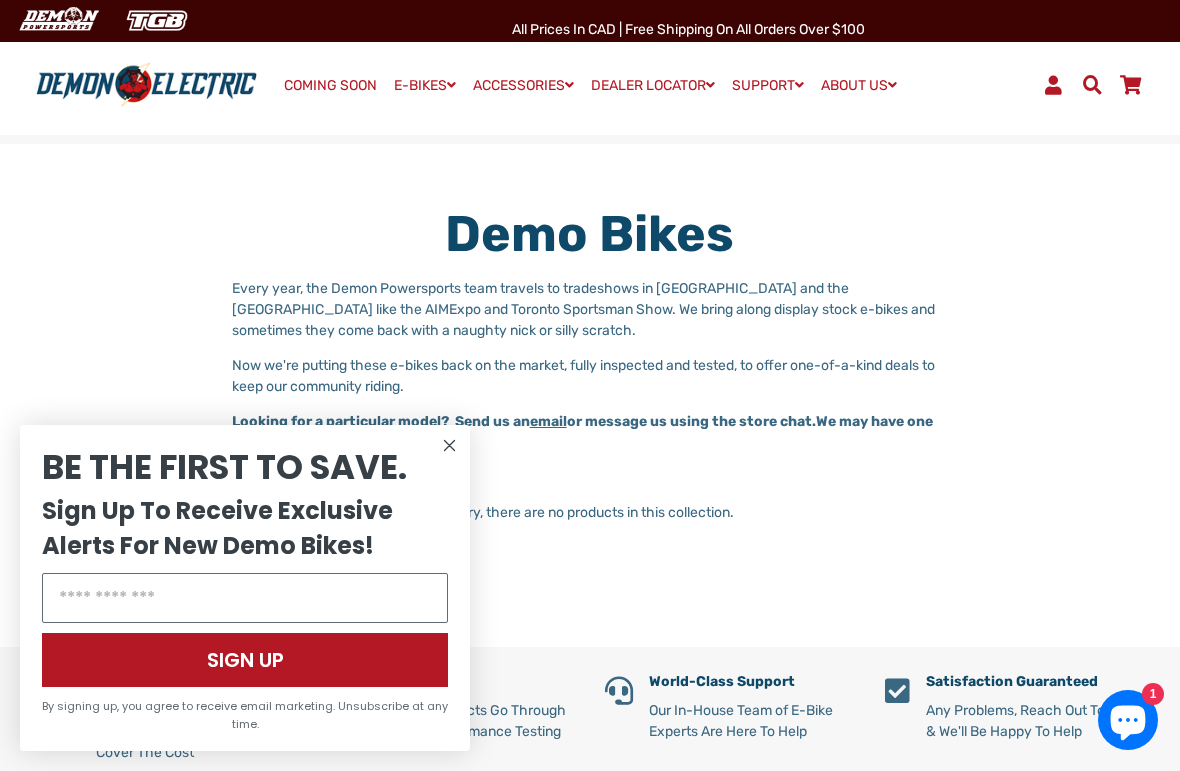 click 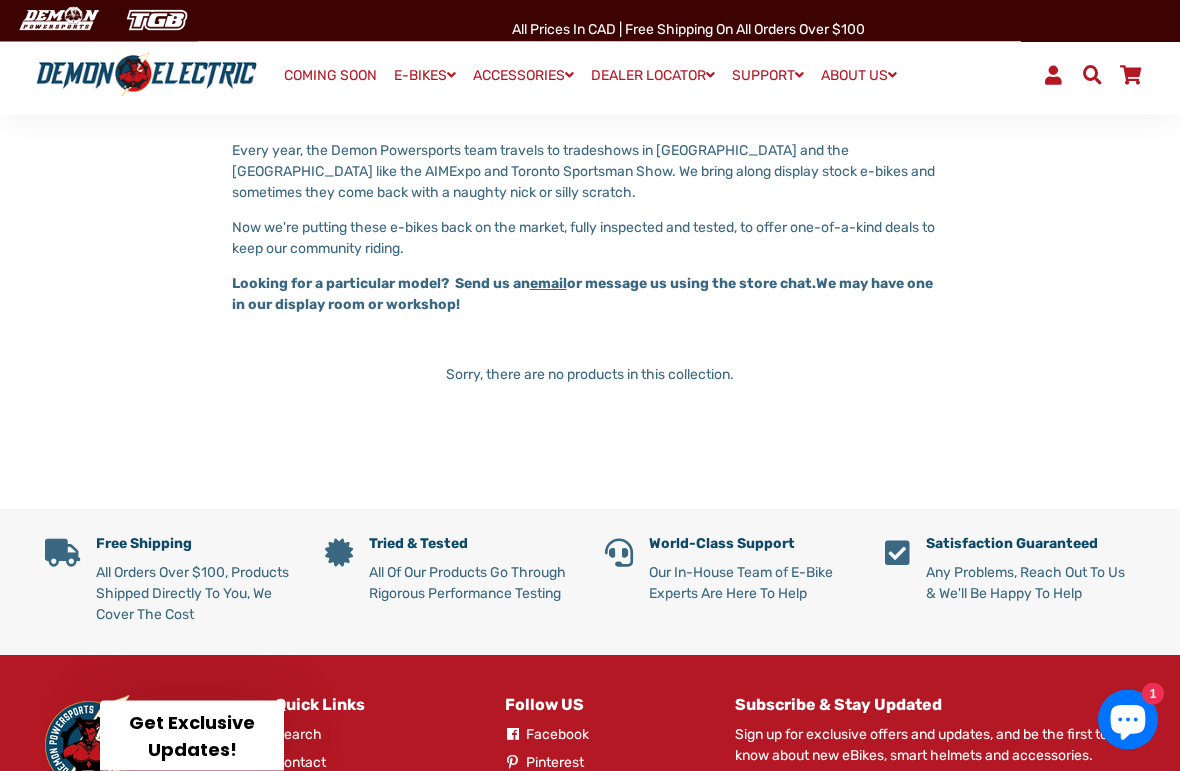 scroll, scrollTop: 0, scrollLeft: 0, axis: both 